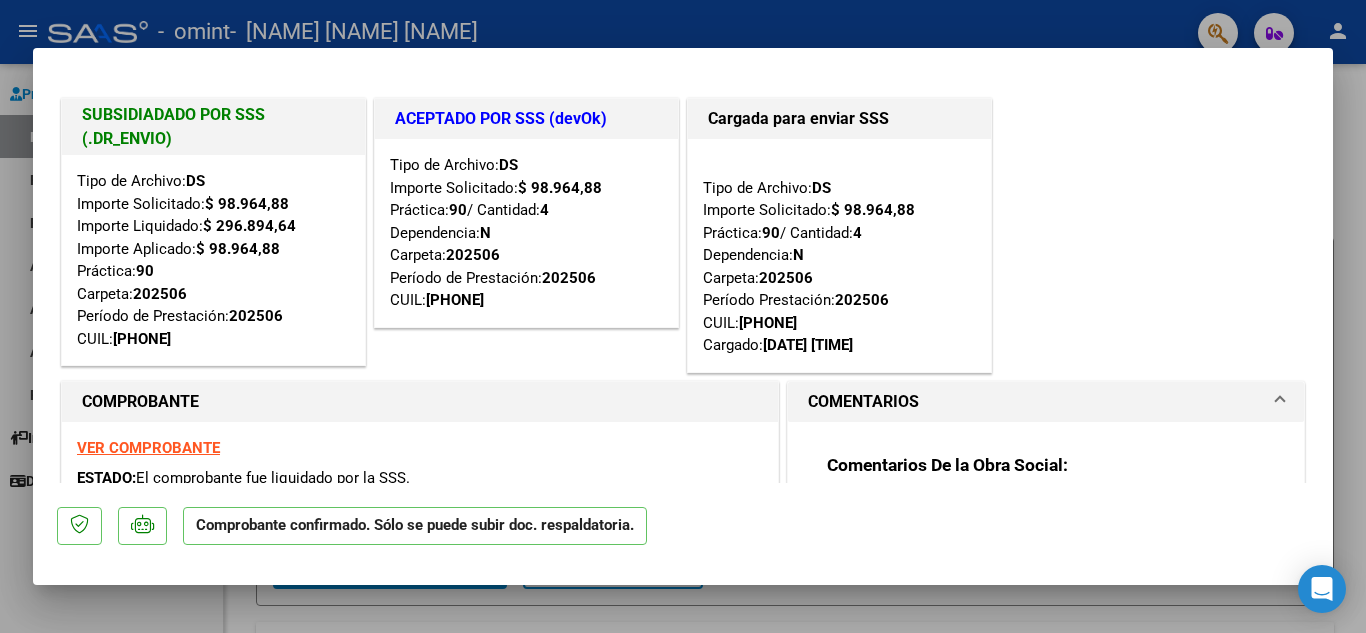 scroll, scrollTop: 0, scrollLeft: 0, axis: both 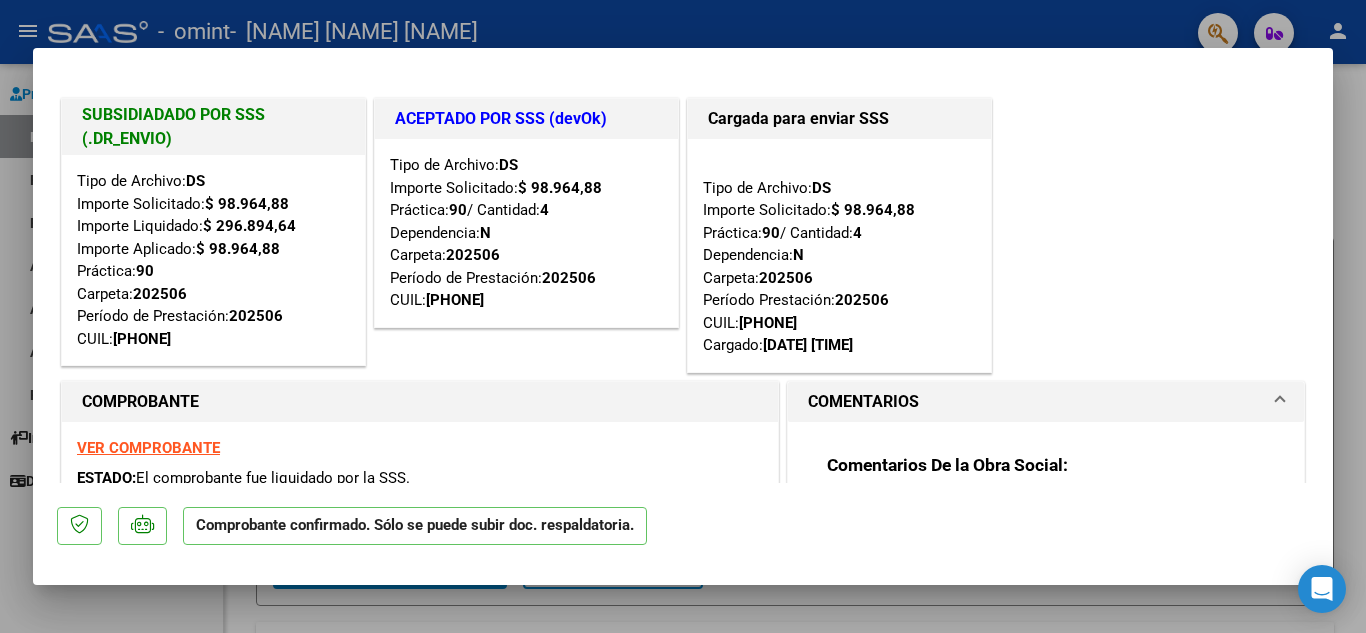 click on "VER COMPROBANTE" at bounding box center [148, 448] 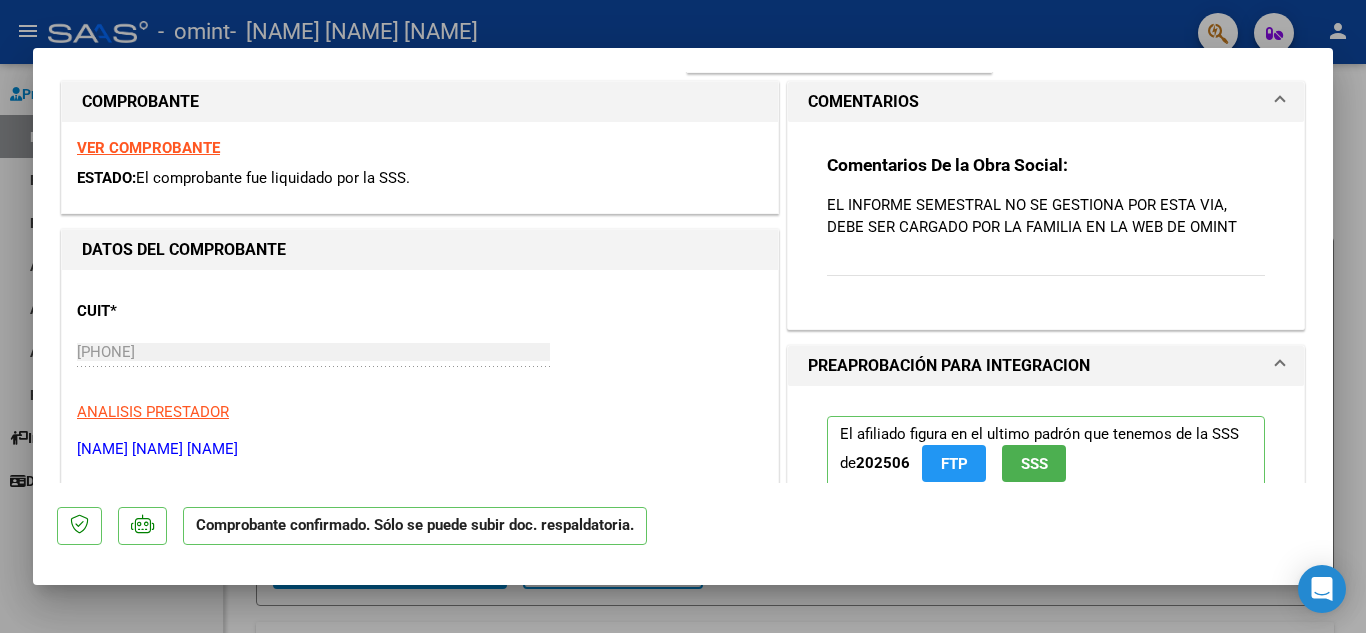 scroll, scrollTop: 0, scrollLeft: 0, axis: both 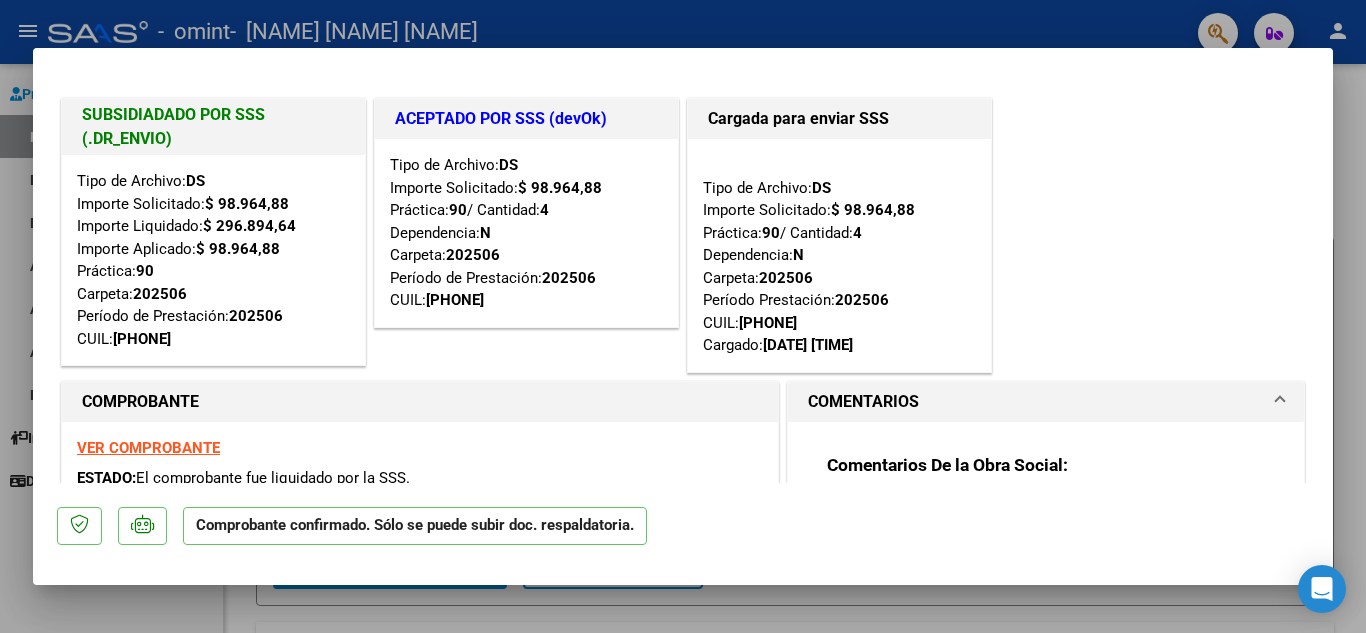 click at bounding box center (683, 316) 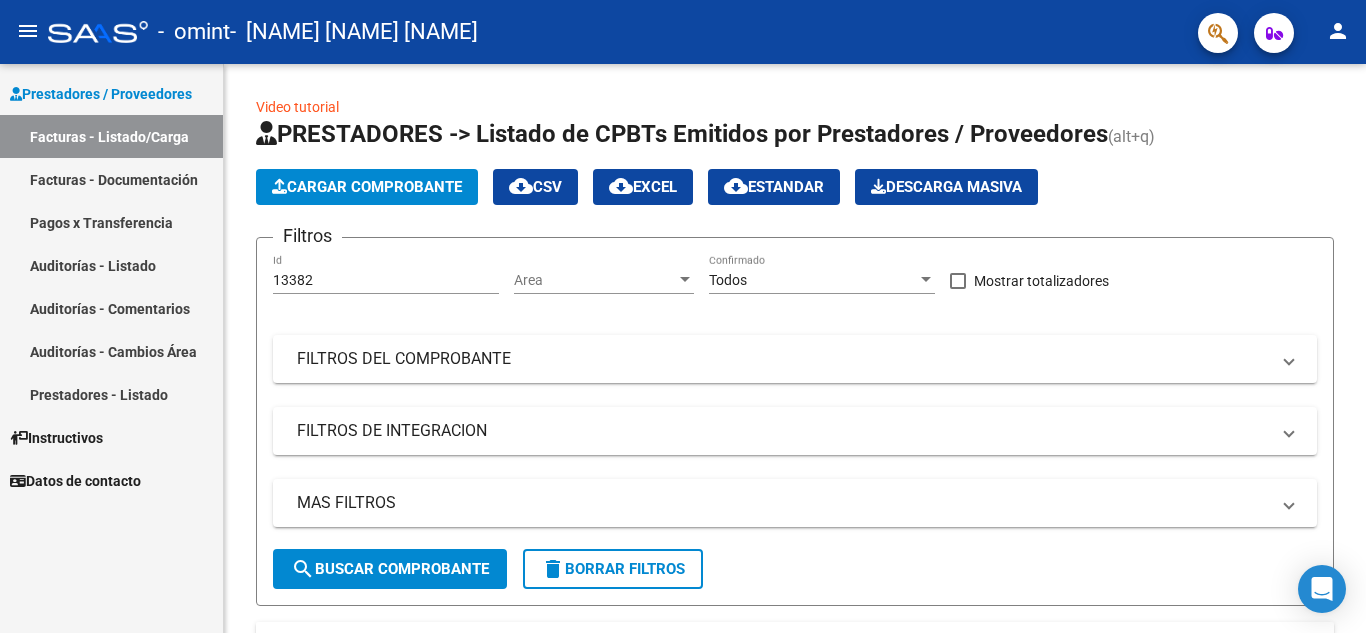 click on "Facturas - Documentación" at bounding box center (111, 179) 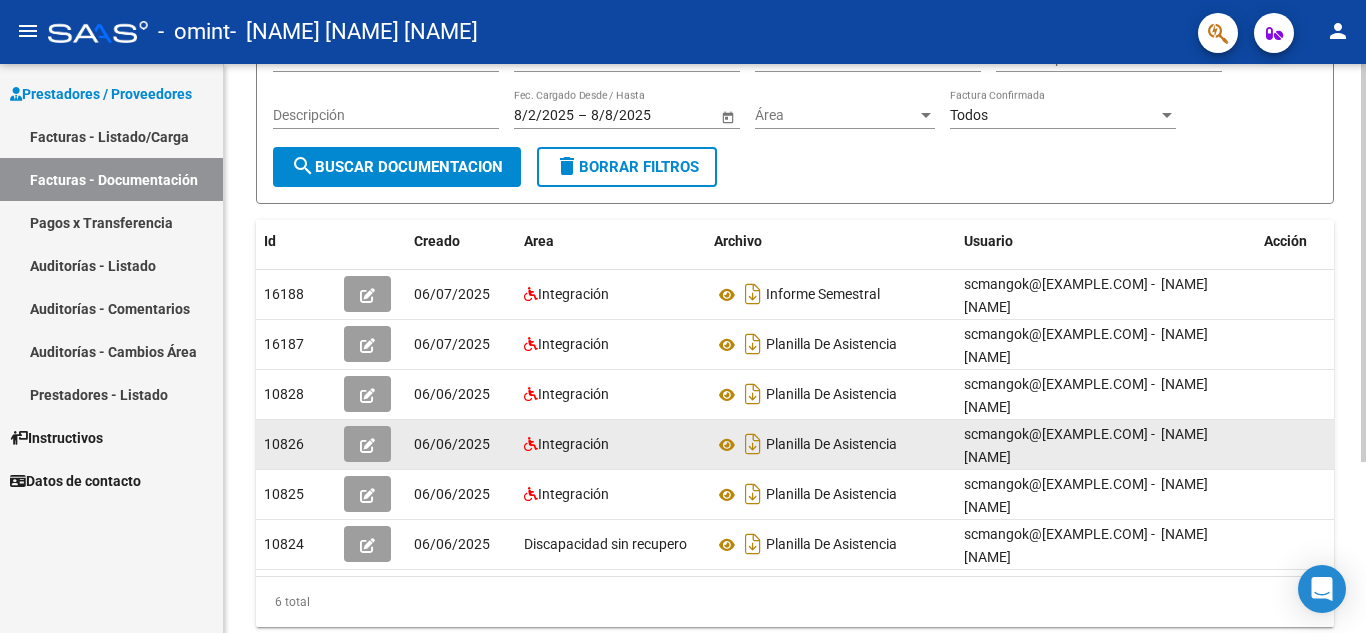 scroll, scrollTop: 244, scrollLeft: 0, axis: vertical 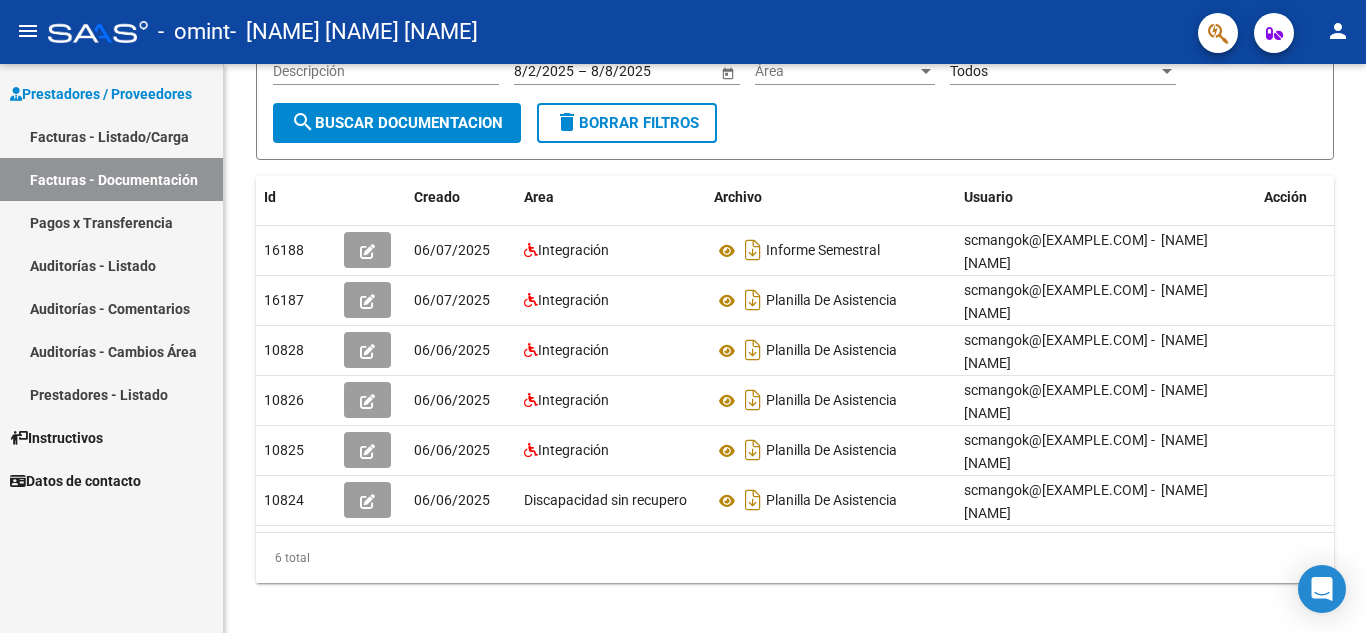 click on "Facturas - Listado/Carga" at bounding box center (111, 136) 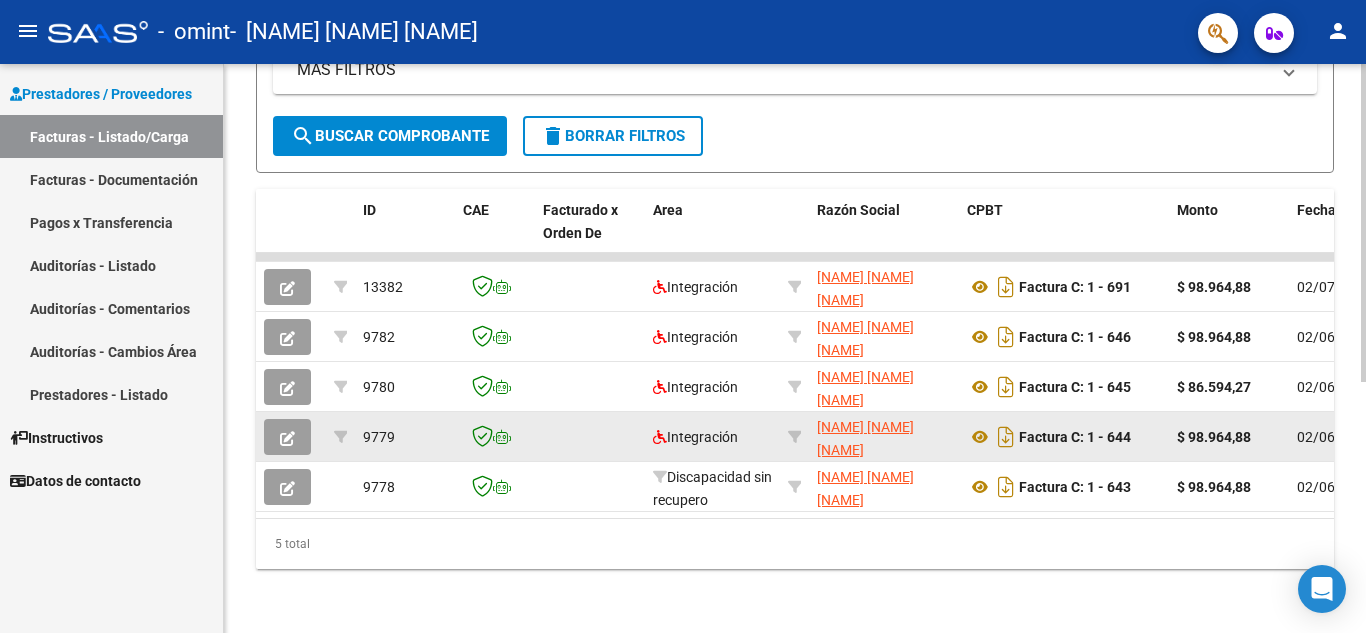 scroll, scrollTop: 449, scrollLeft: 0, axis: vertical 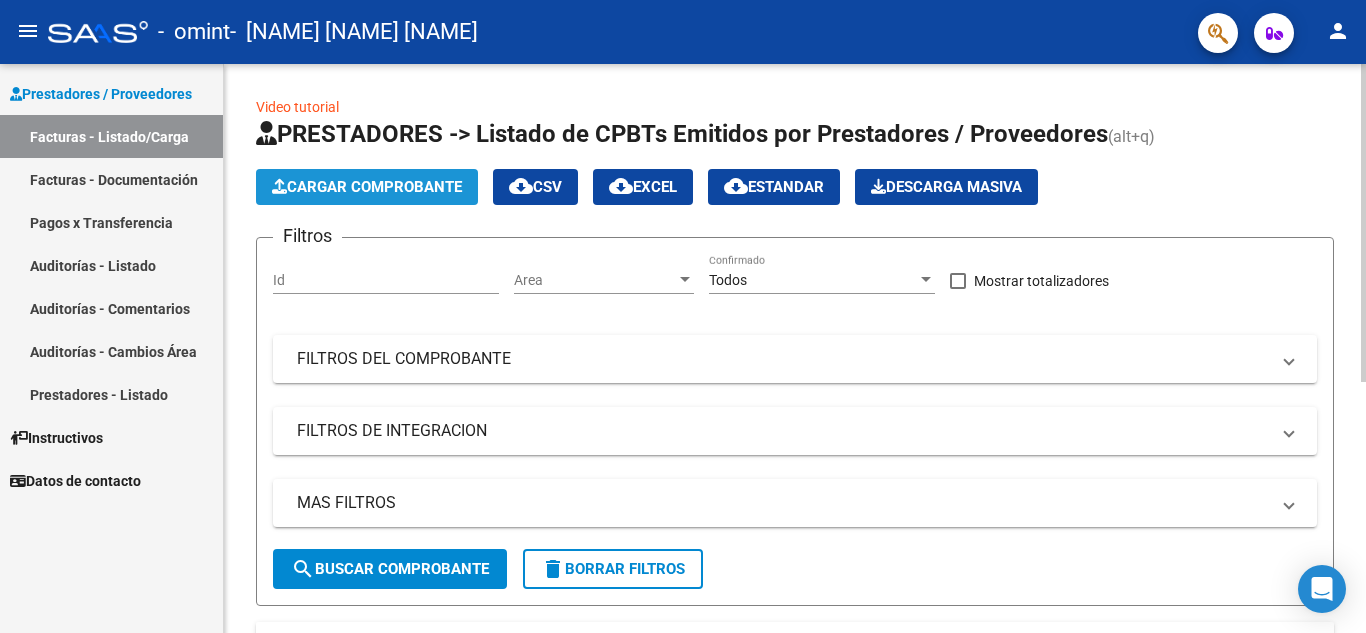 click on "Cargar Comprobante" 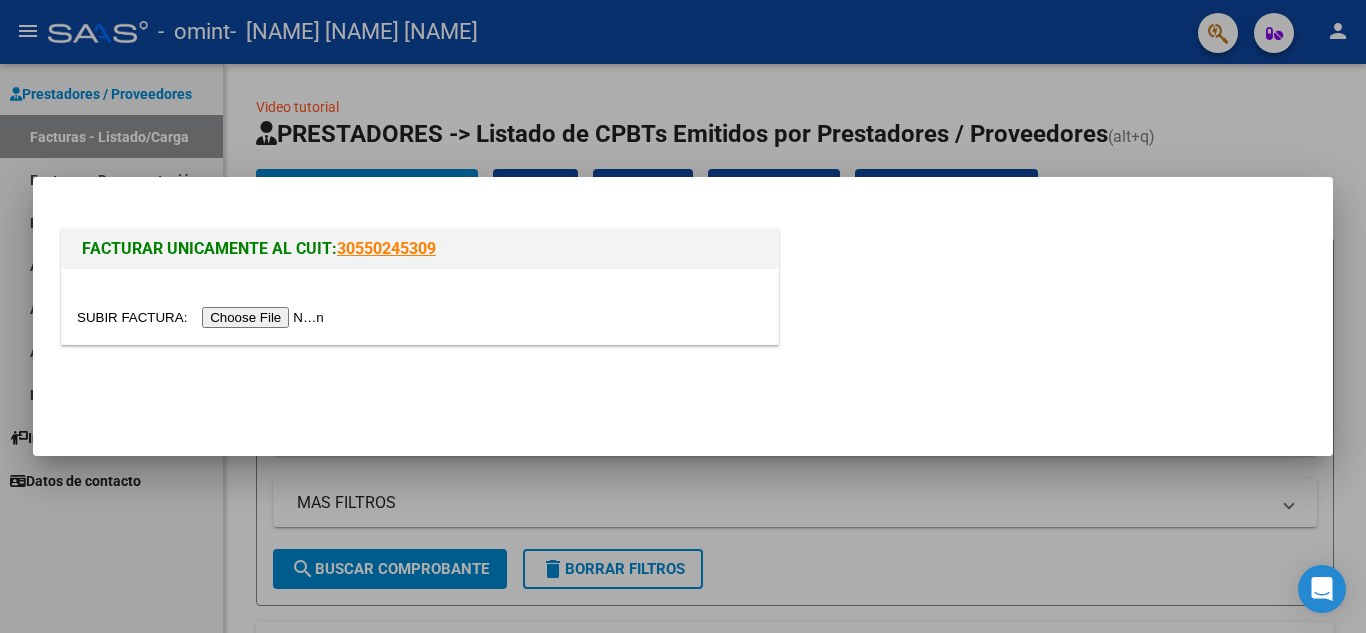click at bounding box center (203, 317) 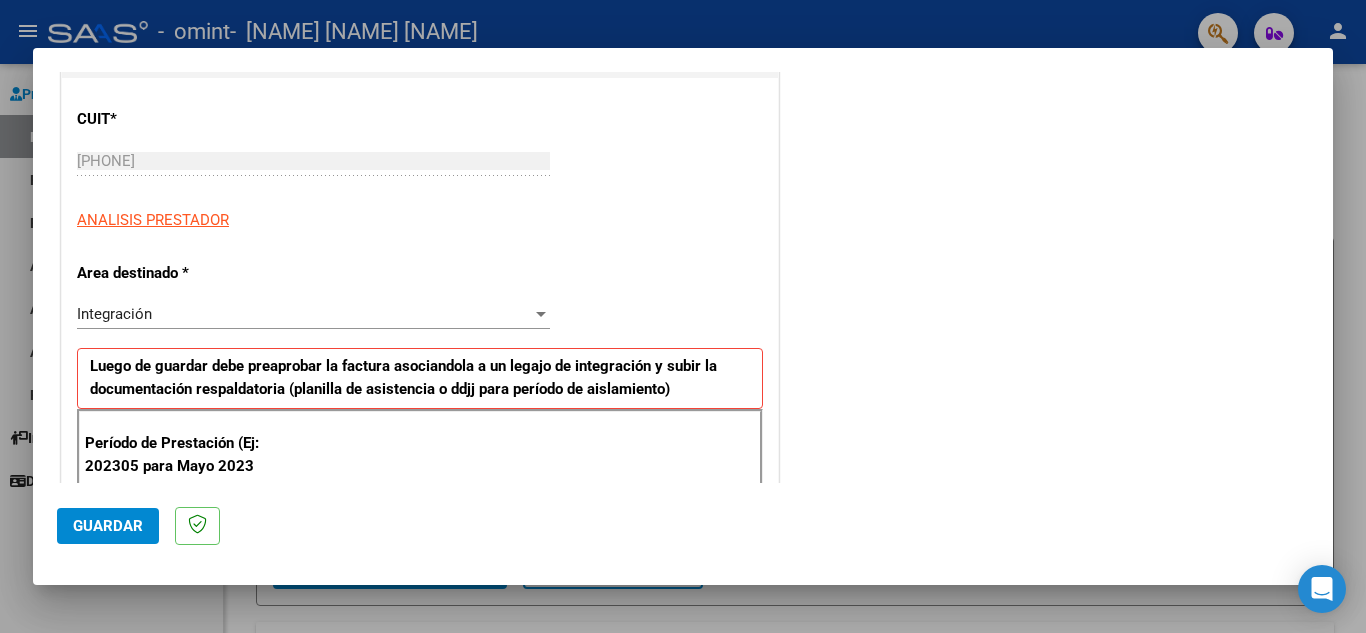 scroll, scrollTop: 0, scrollLeft: 0, axis: both 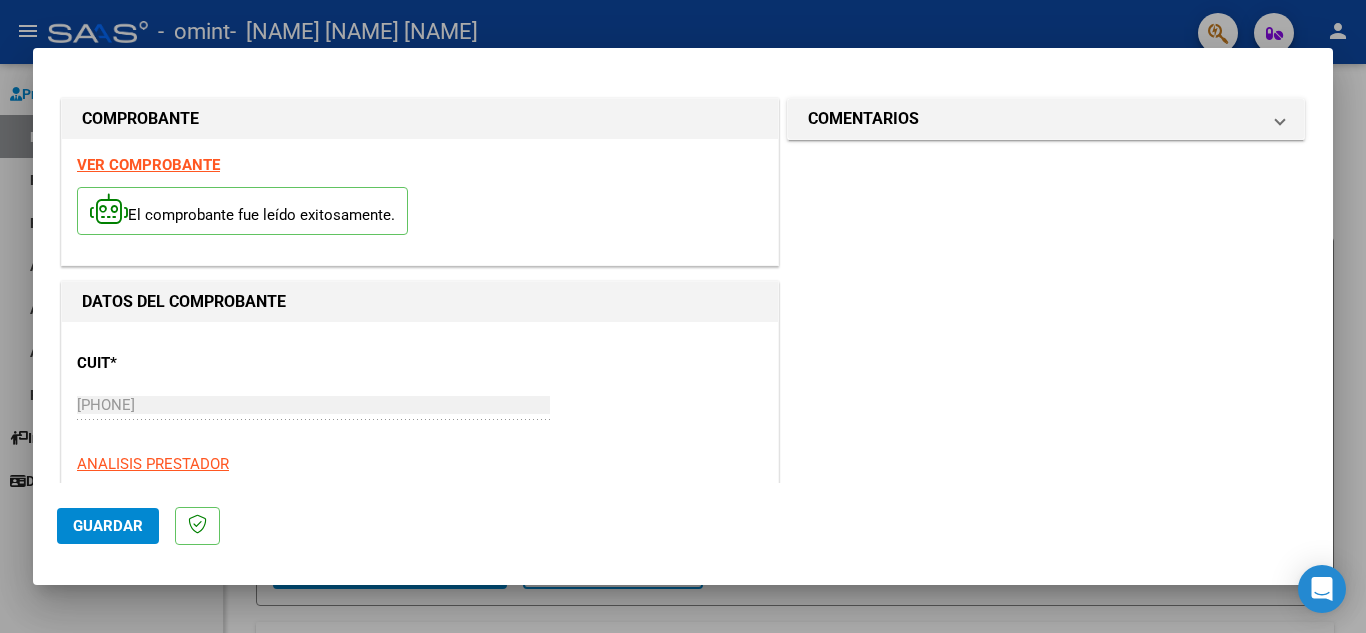 click on "Guardar" 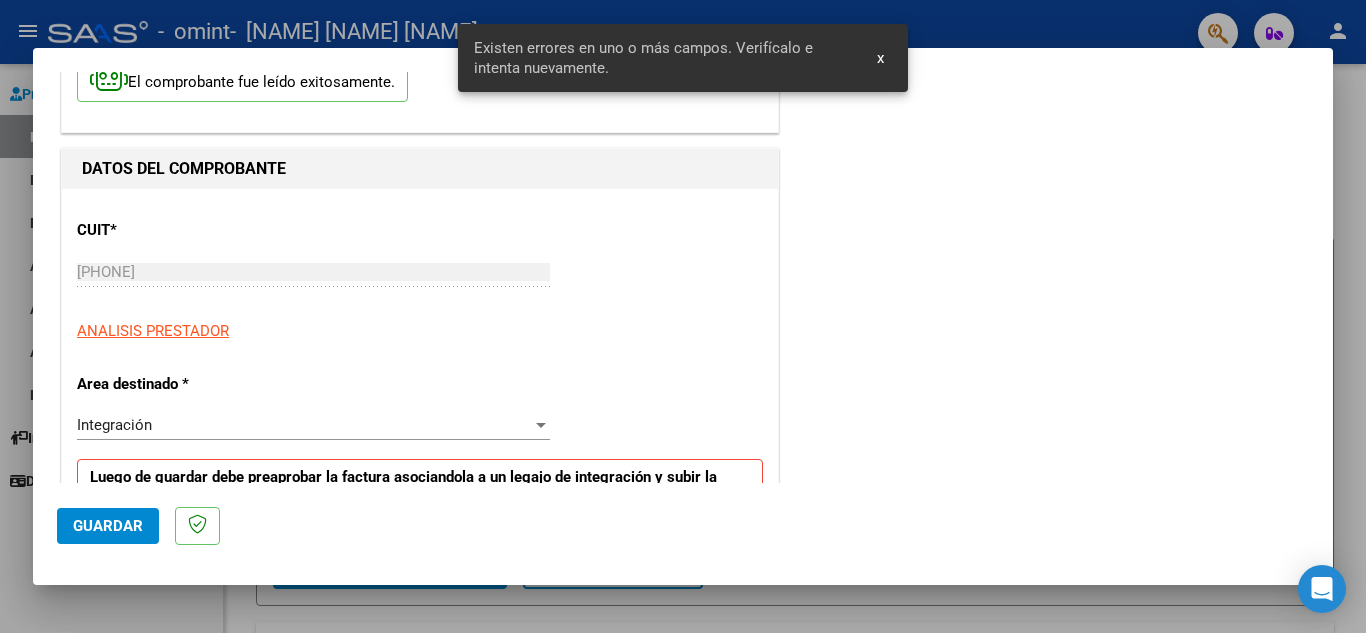 scroll, scrollTop: 453, scrollLeft: 0, axis: vertical 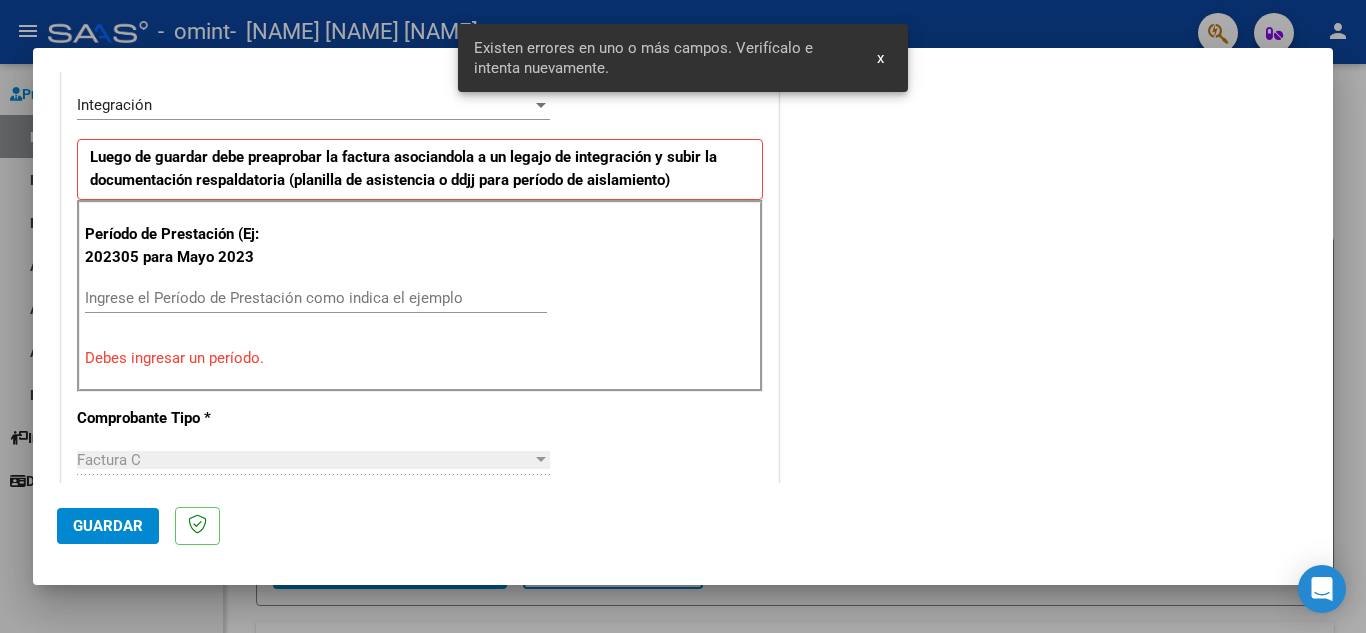 click on "Ingrese el Período de Prestación como indica el ejemplo" at bounding box center [316, 298] 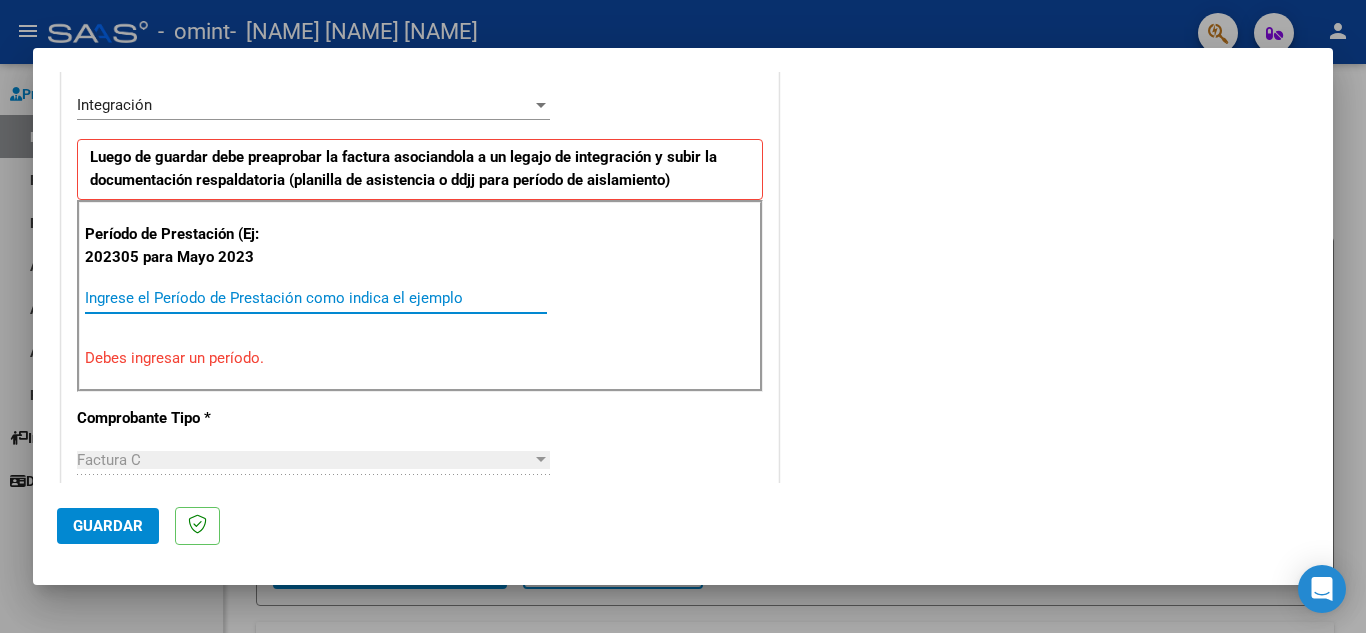 click on "Ingrese el Período de Prestación como indica el ejemplo" at bounding box center [316, 298] 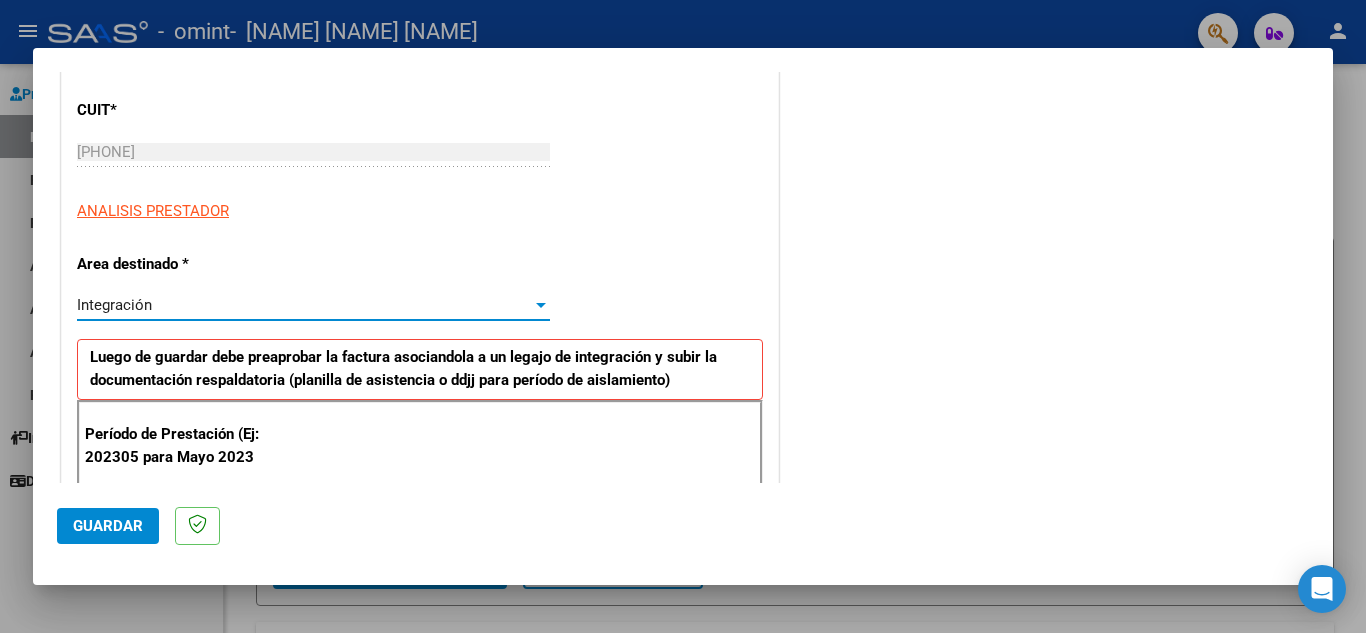 click at bounding box center [541, 305] 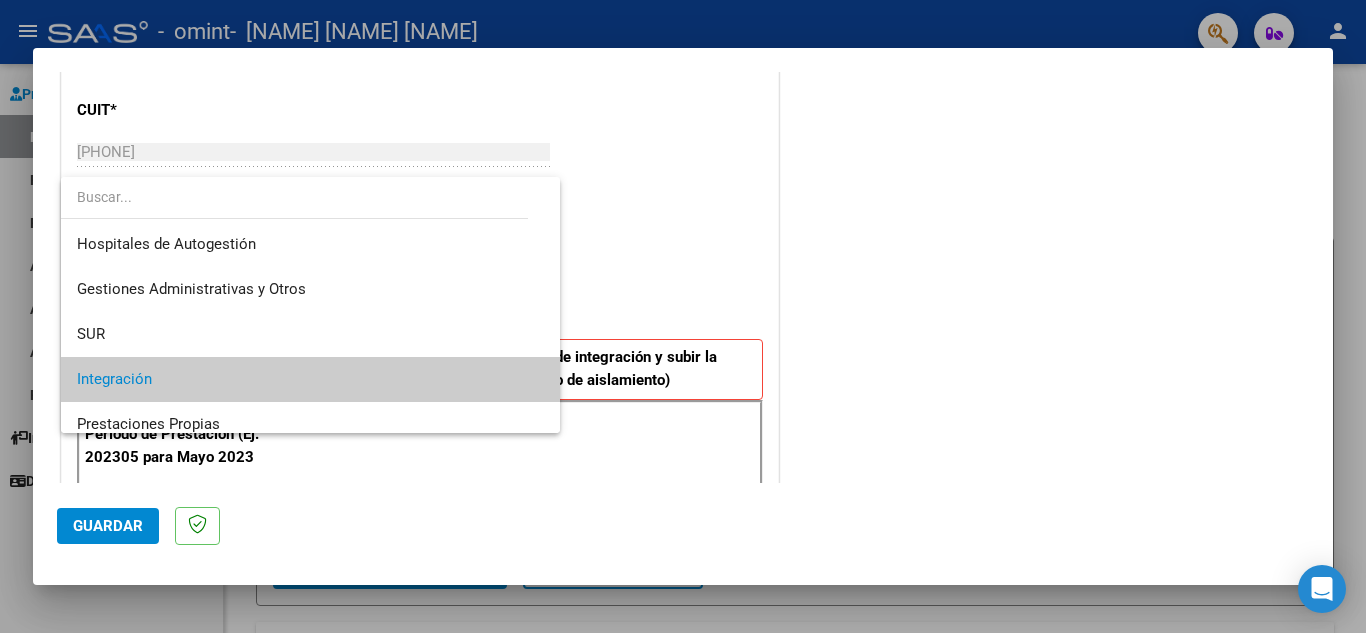 scroll, scrollTop: 75, scrollLeft: 0, axis: vertical 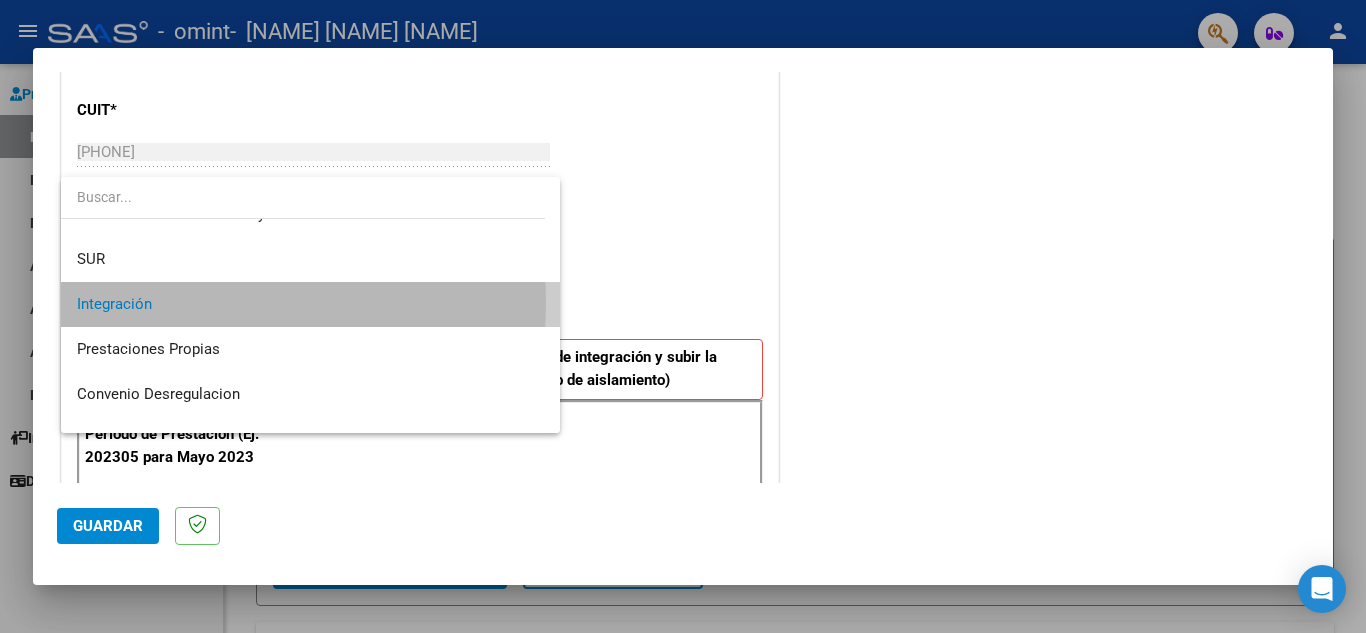 click on "Integración" at bounding box center (310, 304) 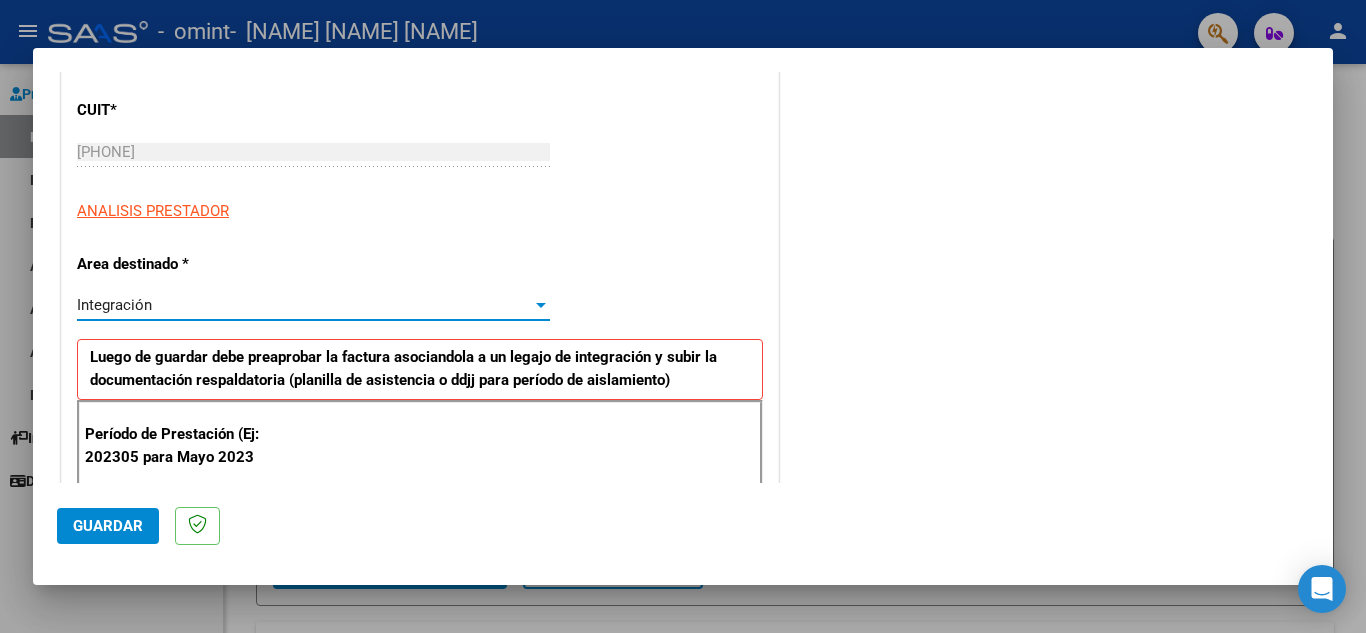 click on "Período de Prestación (Ej: 202305 para Mayo 2023" at bounding box center [185, 445] 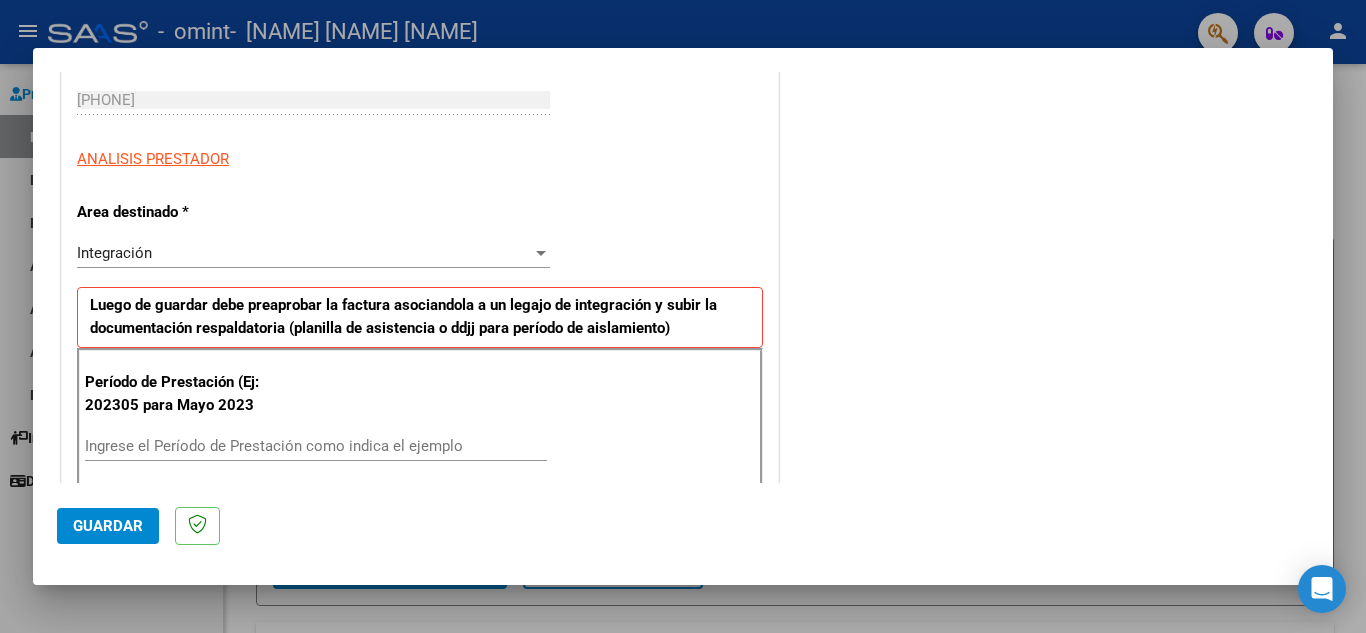 scroll, scrollTop: 353, scrollLeft: 0, axis: vertical 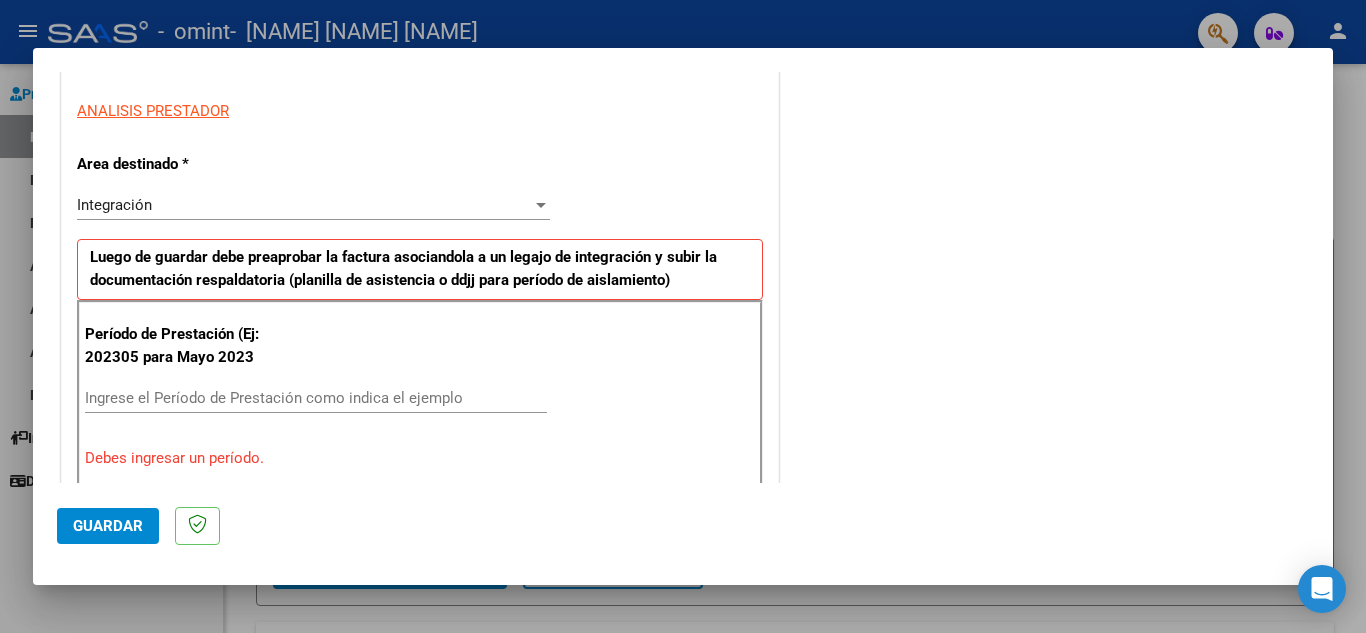 click on "Ingrese el Período de Prestación como indica el ejemplo" at bounding box center (316, 398) 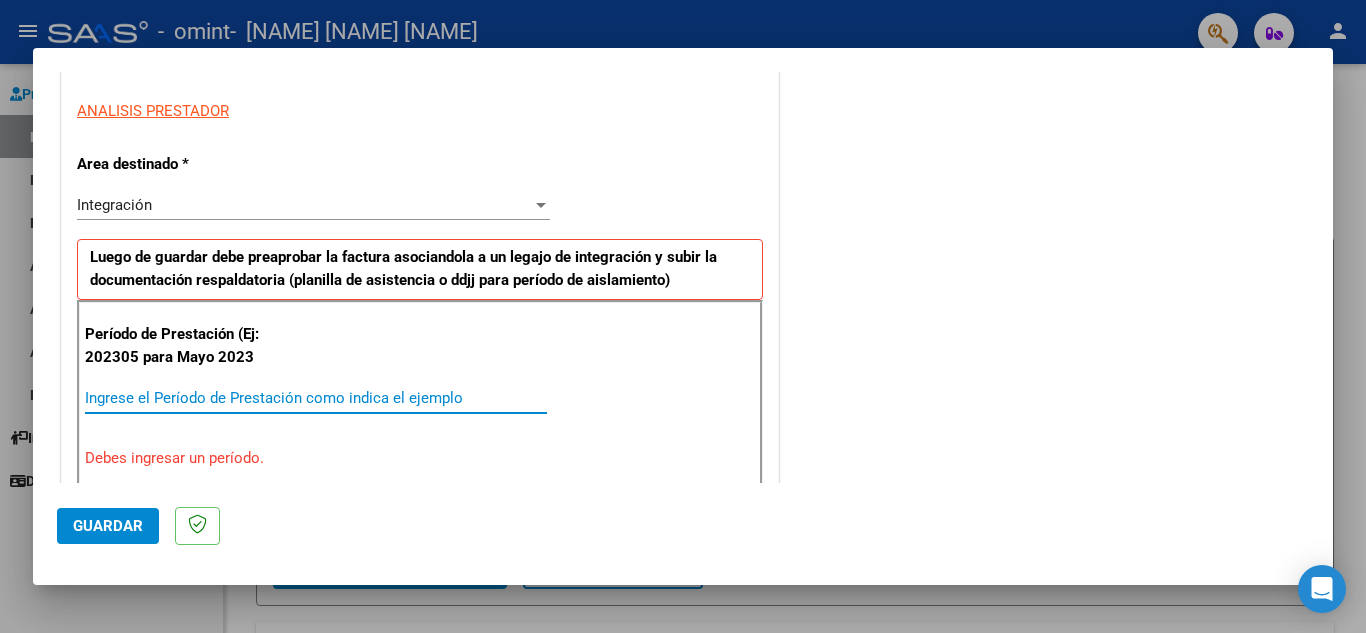 click on "Ingrese el Período de Prestación como indica el ejemplo" at bounding box center (316, 398) 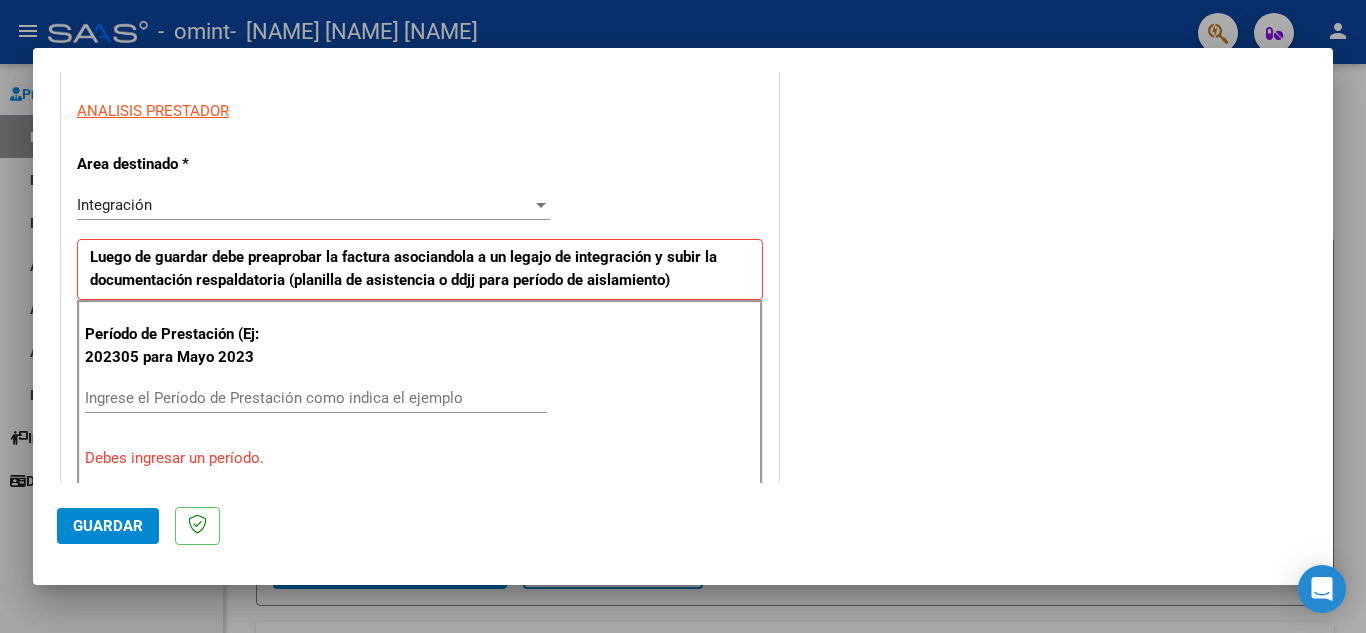 scroll, scrollTop: 653, scrollLeft: 0, axis: vertical 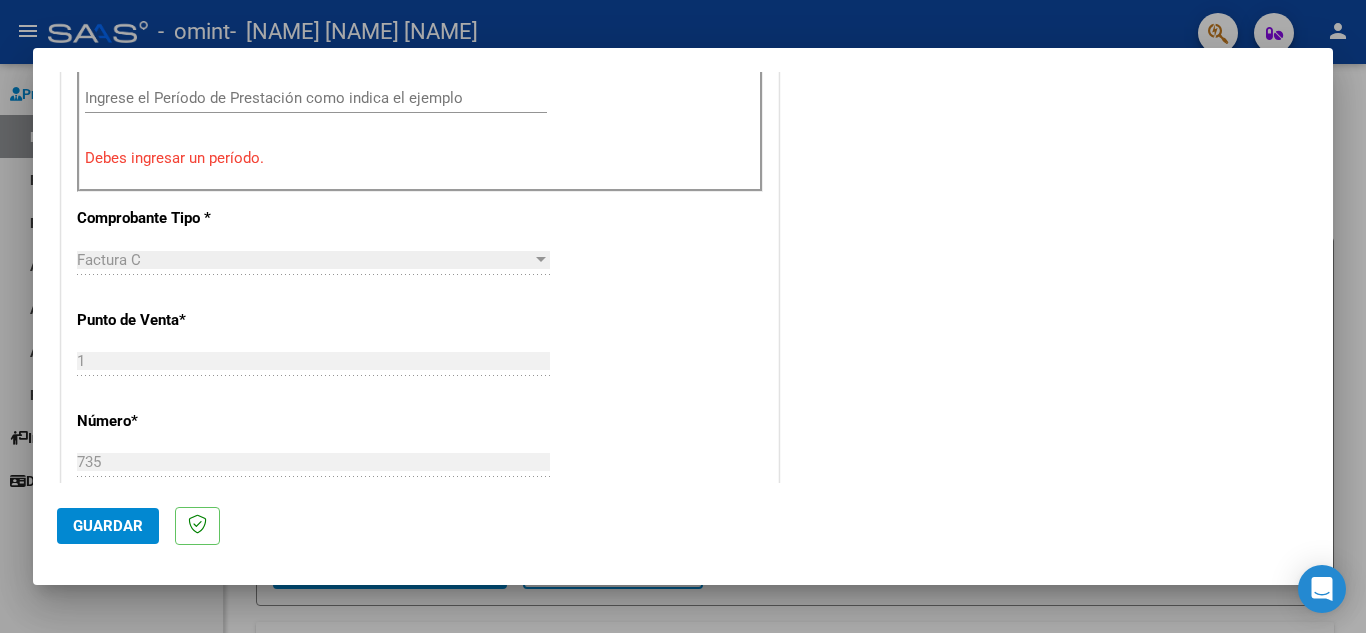 click on "Debes ingresar un período." at bounding box center (420, 158) 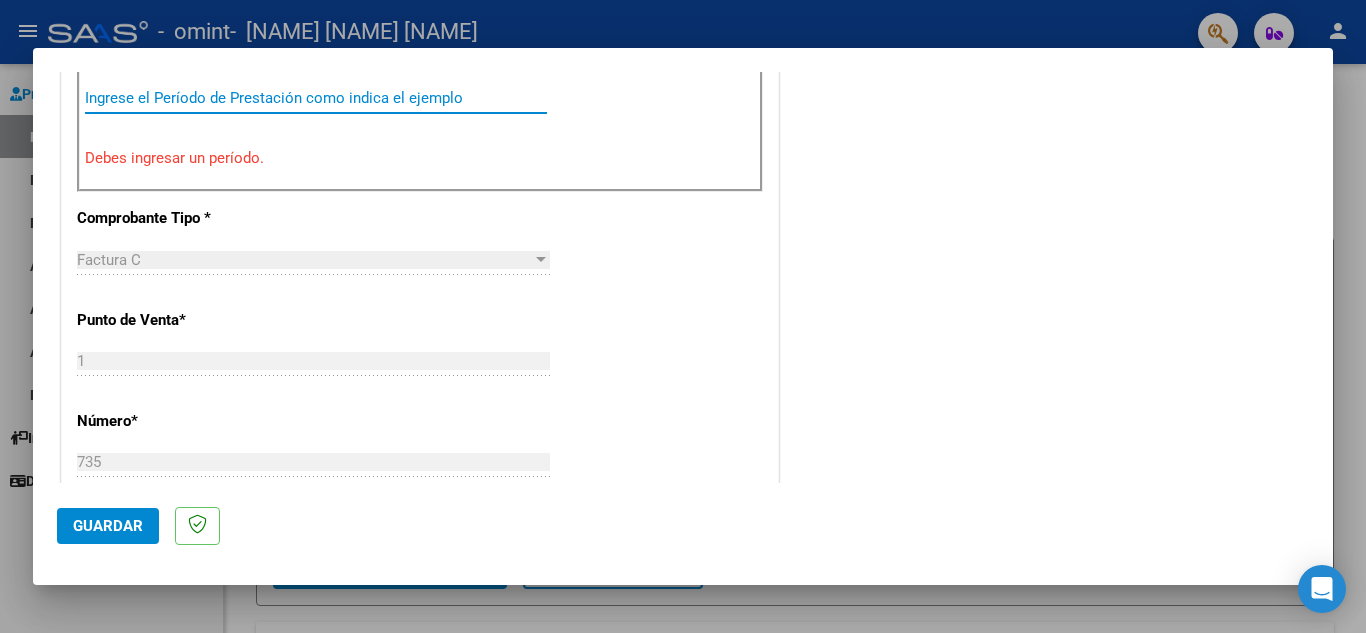click on "Ingrese el Período de Prestación como indica el ejemplo" at bounding box center [316, 98] 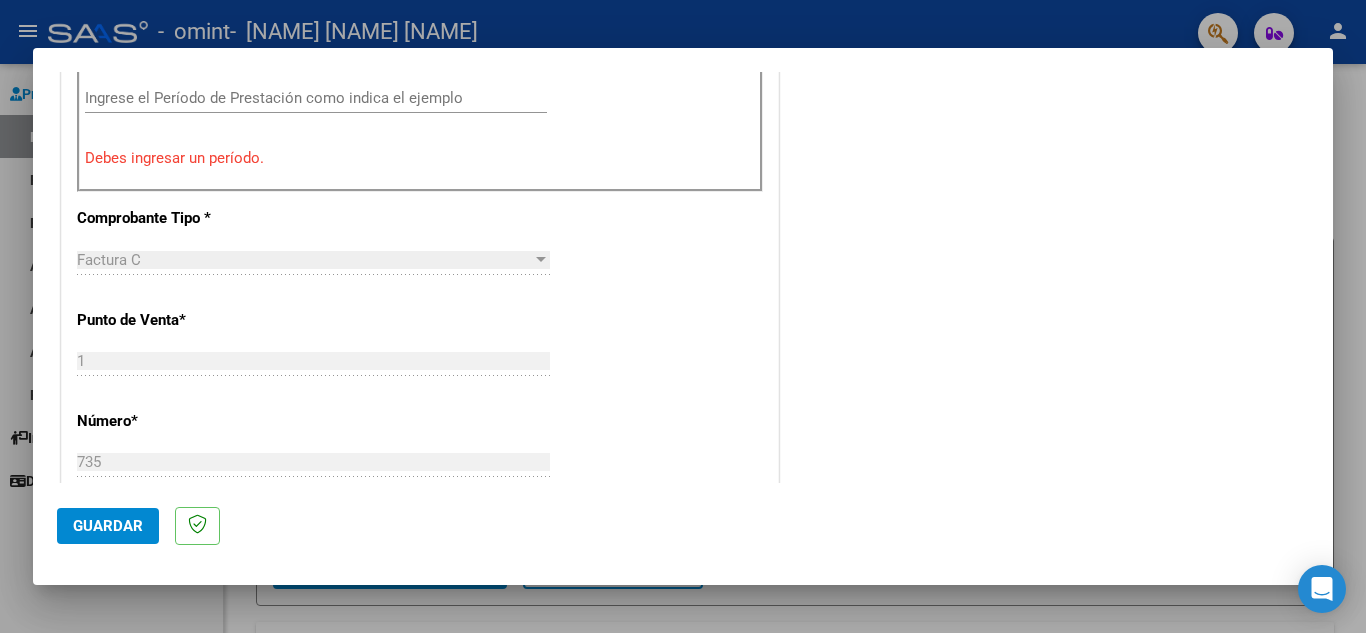 scroll, scrollTop: 453, scrollLeft: 0, axis: vertical 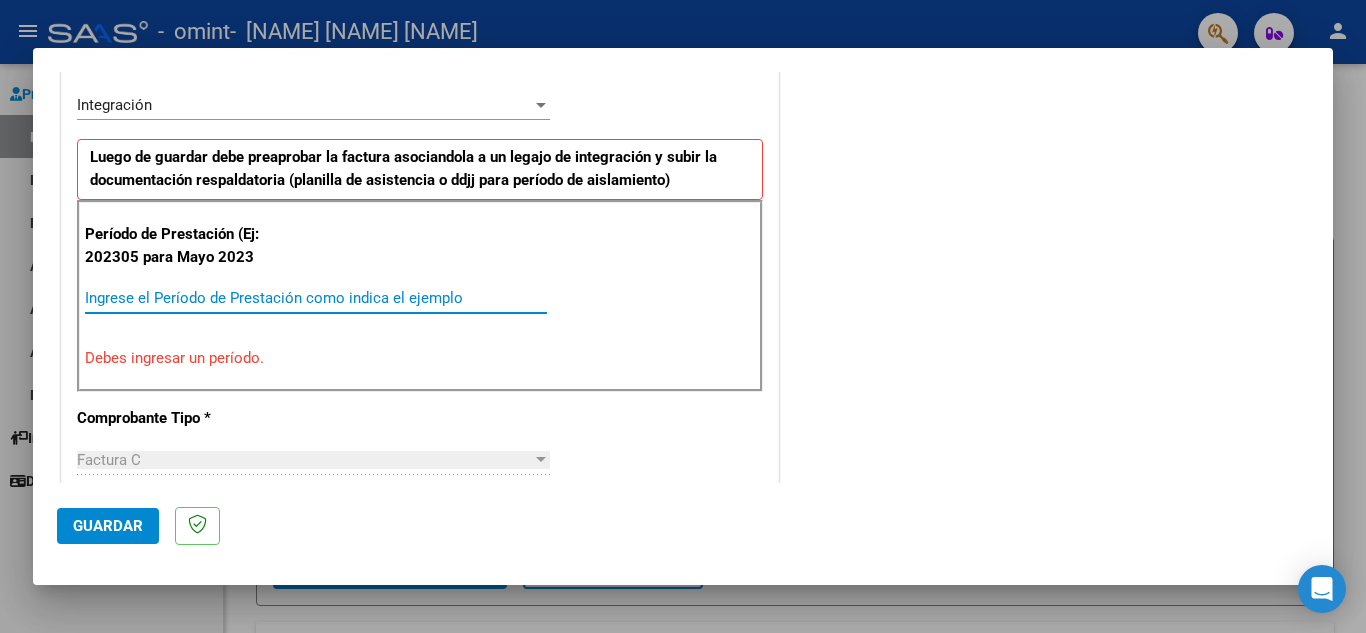 click on "Ingrese el Período de Prestación como indica el ejemplo" at bounding box center (316, 298) 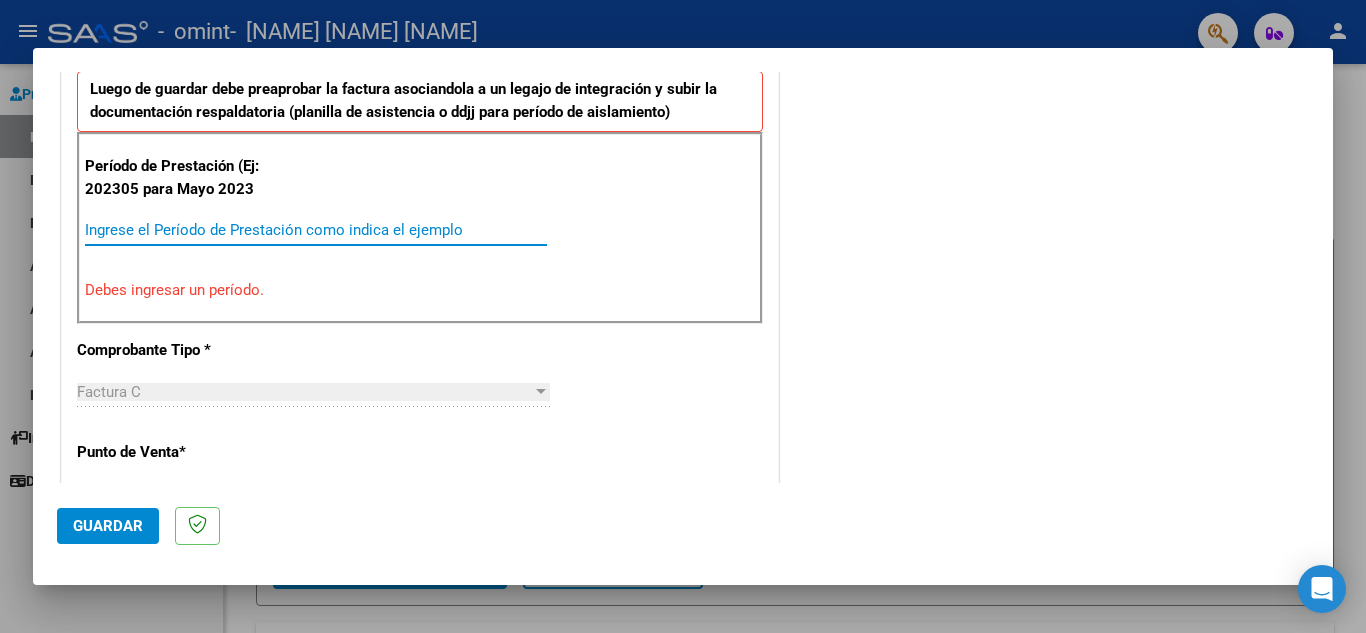 scroll, scrollTop: 553, scrollLeft: 0, axis: vertical 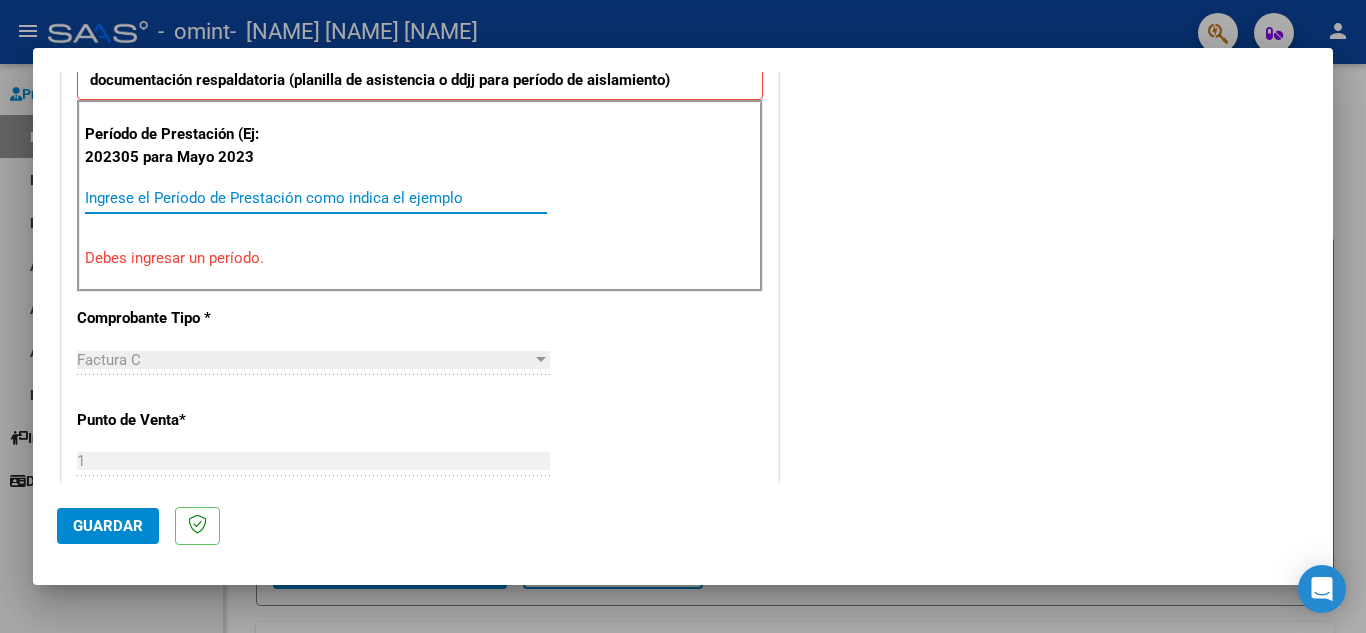 click at bounding box center [541, 360] 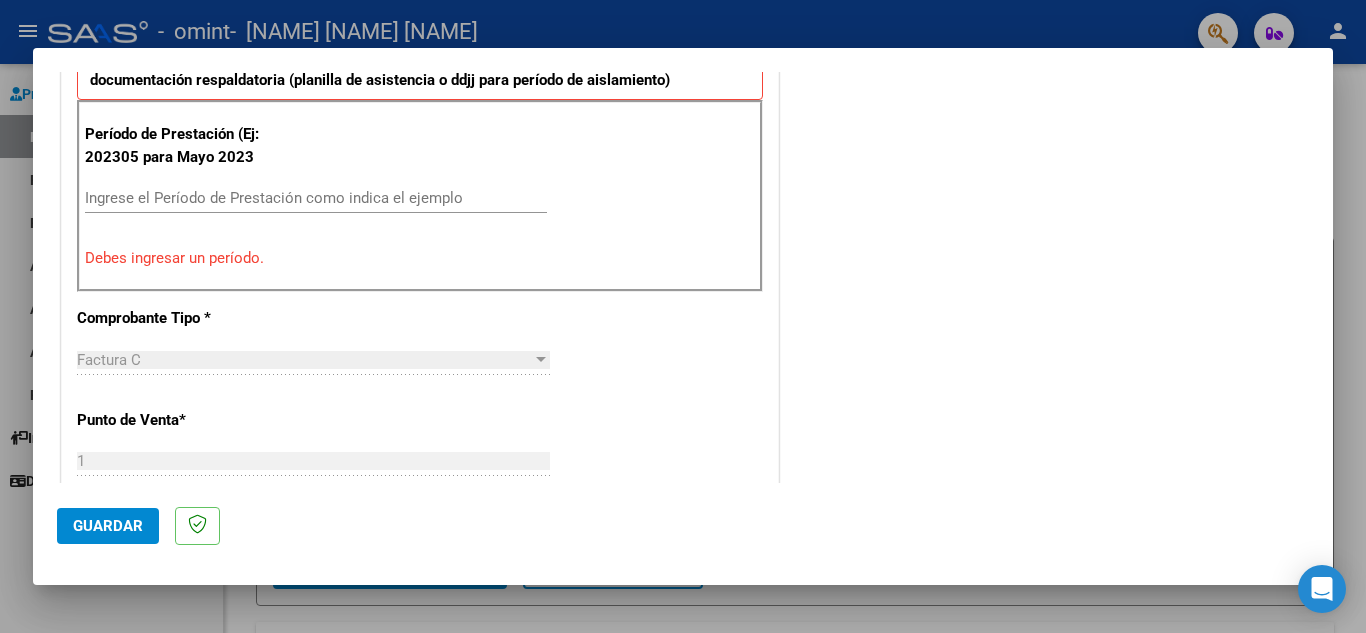 click at bounding box center [541, 359] 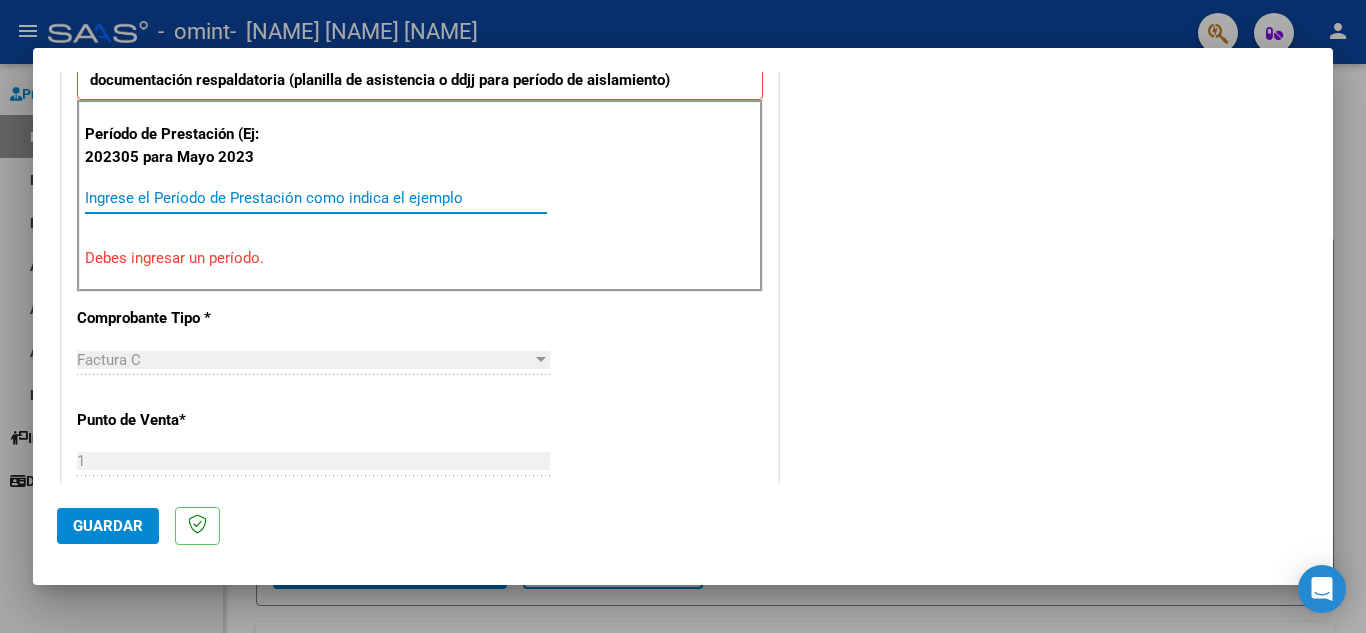 click on "Ingrese el Período de Prestación como indica el ejemplo" at bounding box center (316, 198) 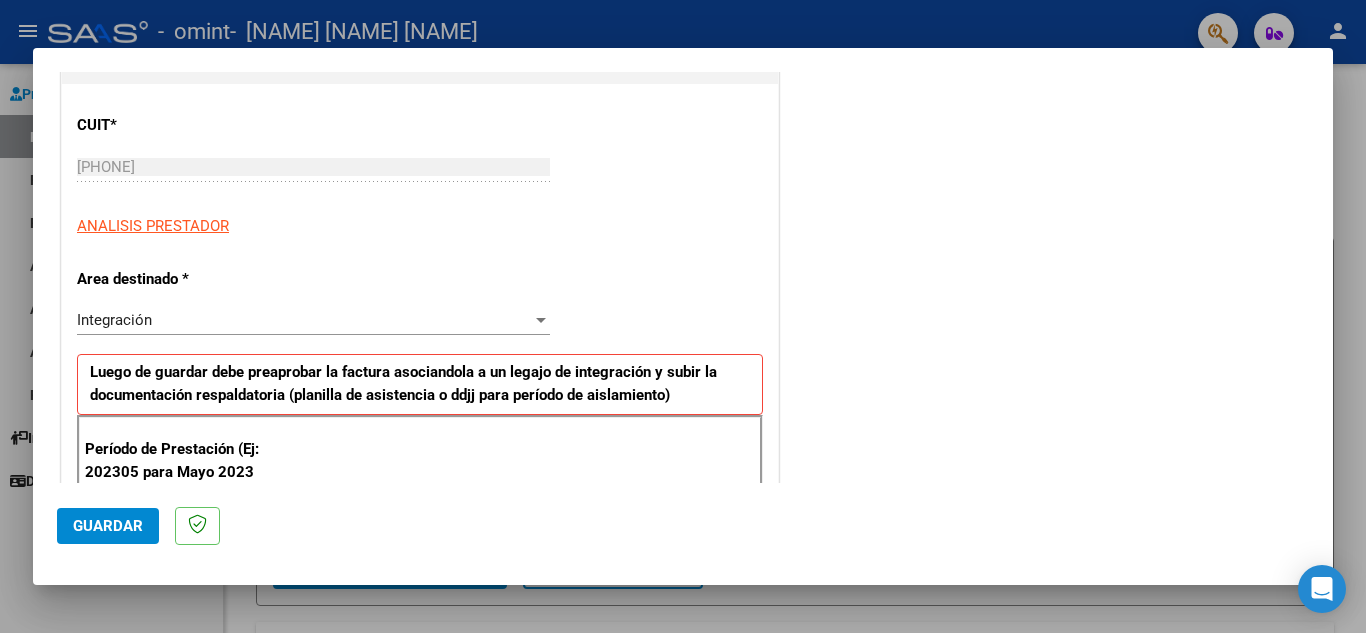 scroll, scrollTop: 400, scrollLeft: 0, axis: vertical 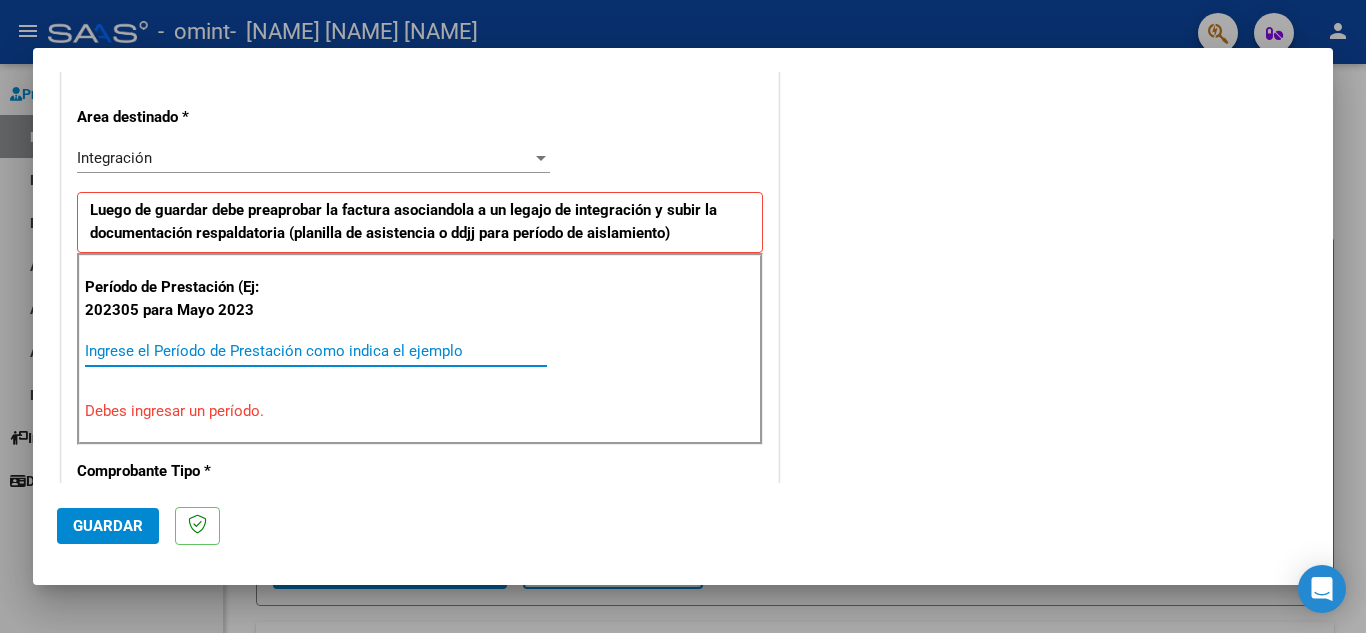 click on "Período de Prestación (Ej: 202305 para Mayo 2023" at bounding box center [185, 298] 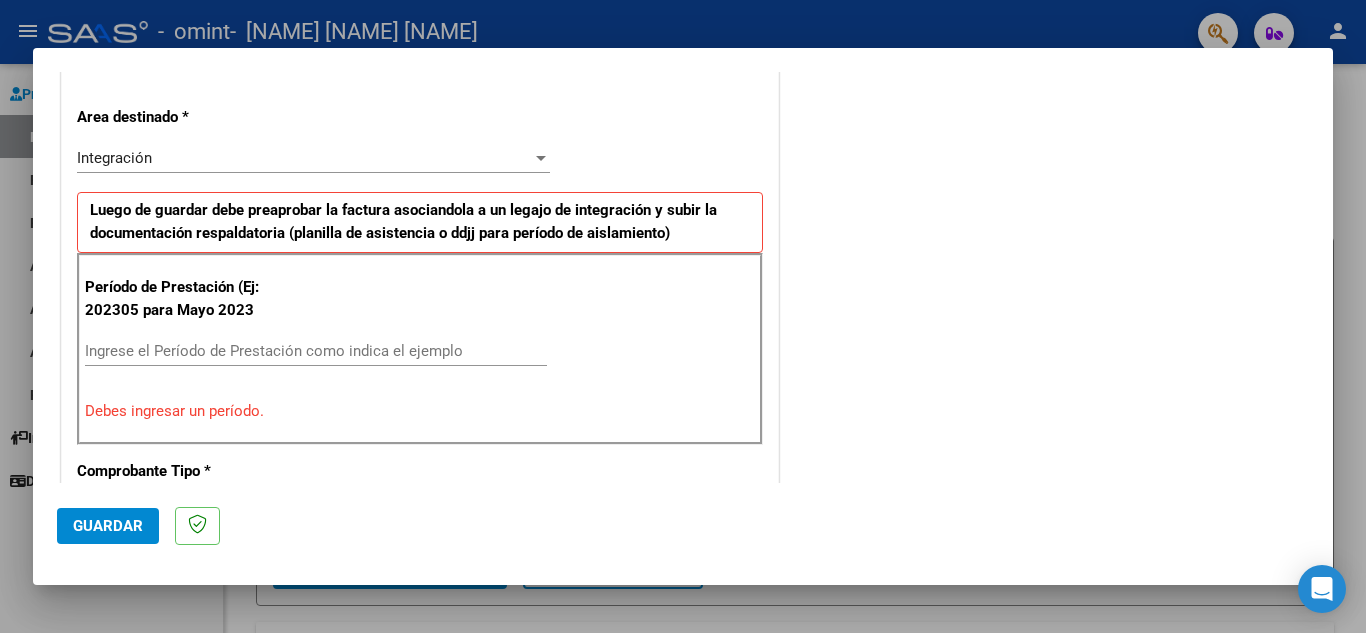 click on "Período de Prestación (Ej: 202305 para Mayo 2023" at bounding box center [185, 298] 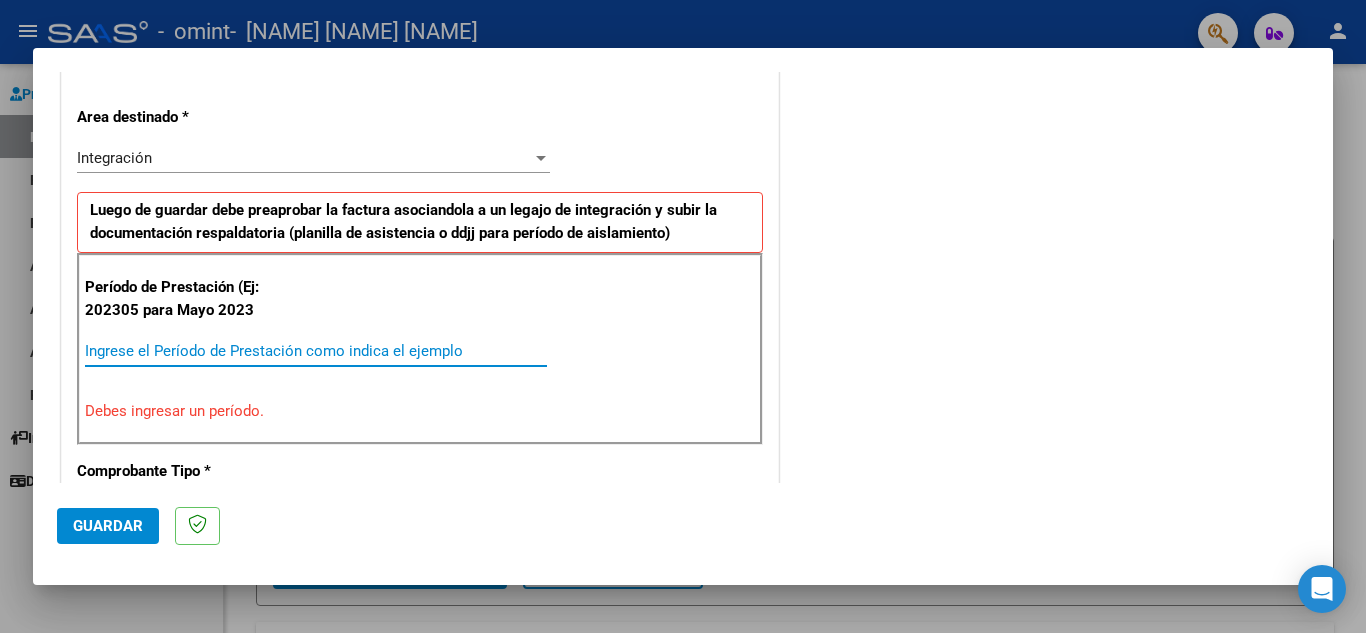 click on "Ingrese el Período de Prestación como indica el ejemplo" at bounding box center (316, 351) 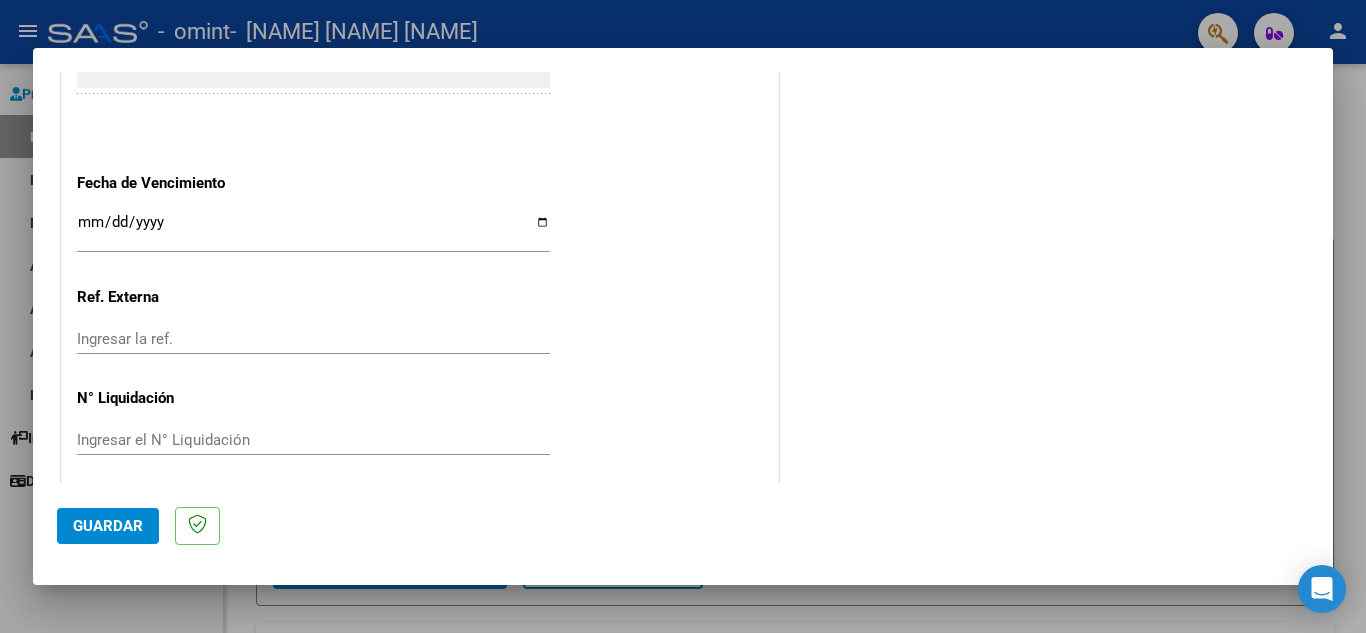scroll, scrollTop: 1364, scrollLeft: 0, axis: vertical 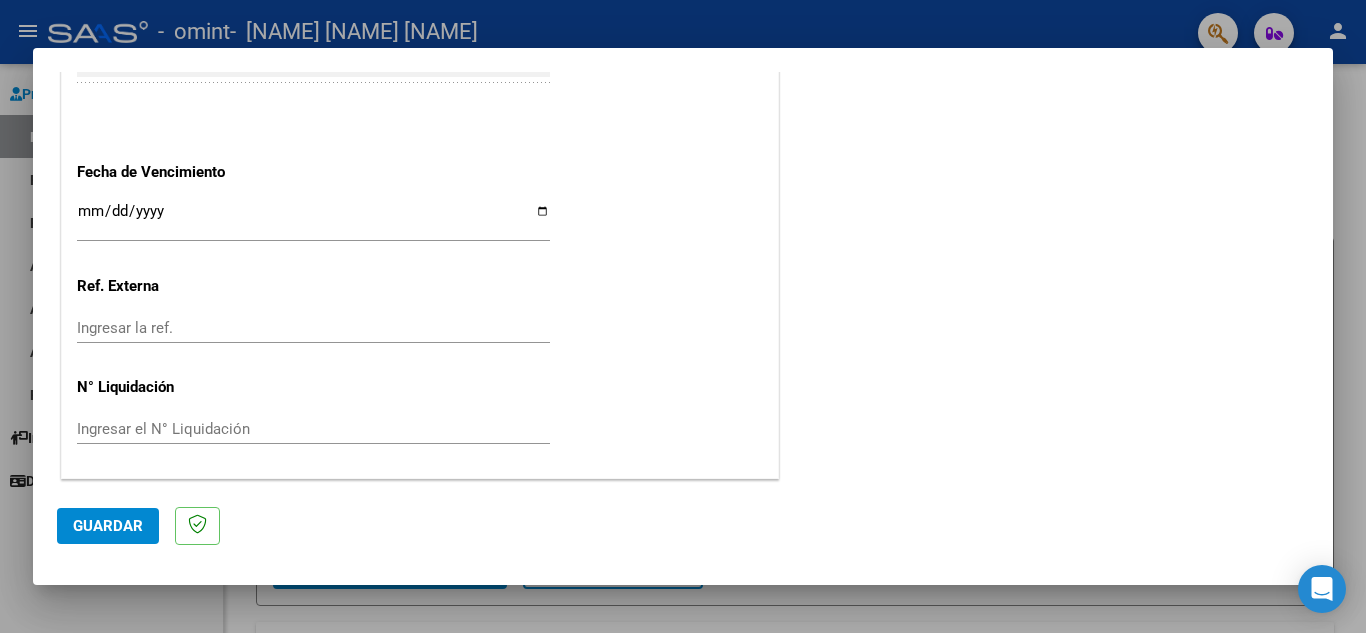 click on "Guardar" 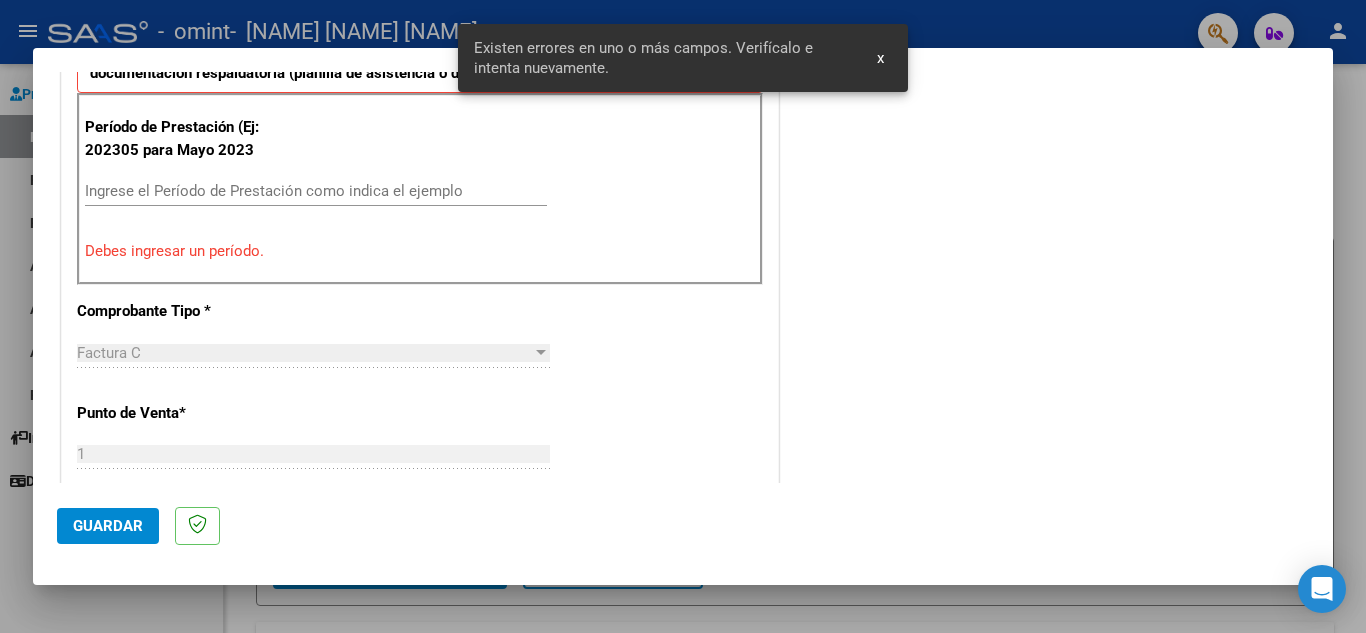 scroll, scrollTop: 453, scrollLeft: 0, axis: vertical 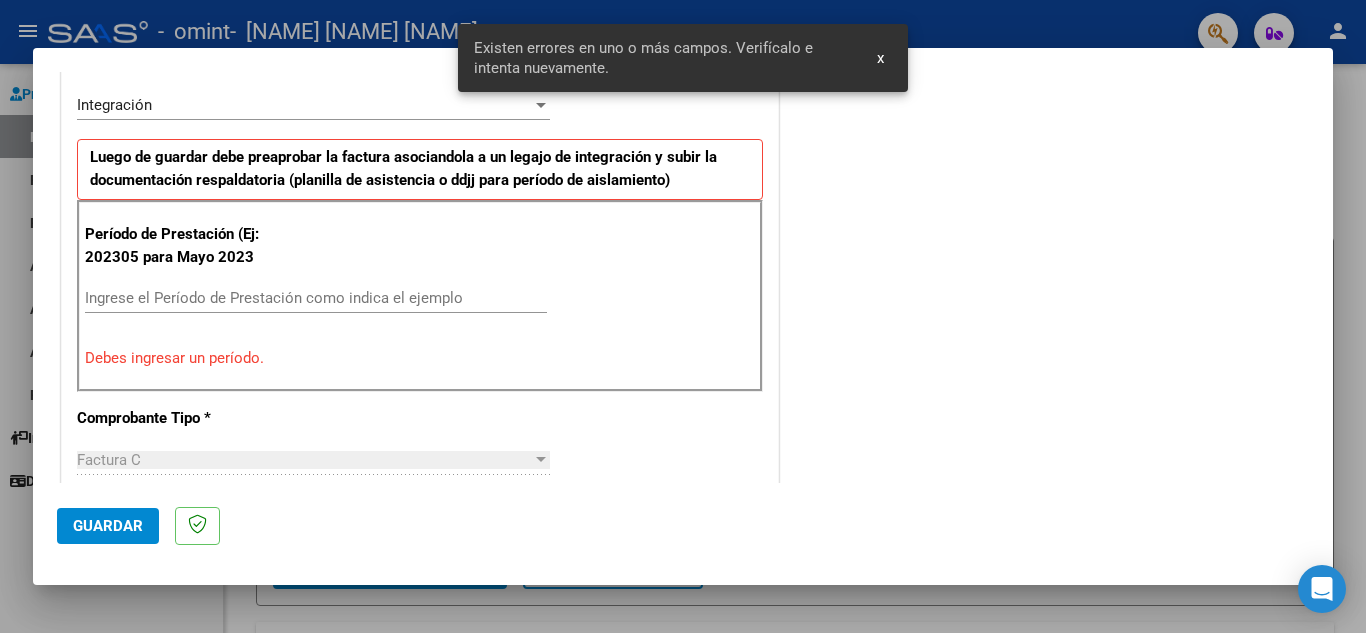 click on "Ingrese el Período de Prestación como indica el ejemplo" at bounding box center [316, 298] 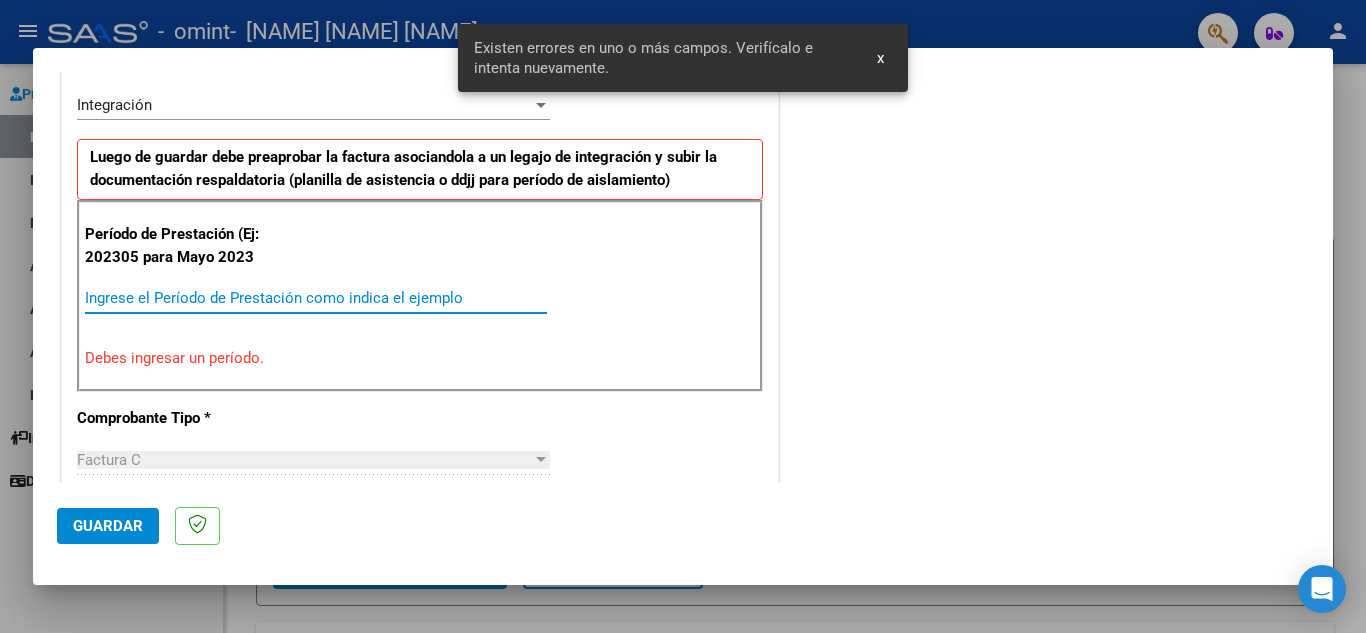 click on "x" at bounding box center (880, 58) 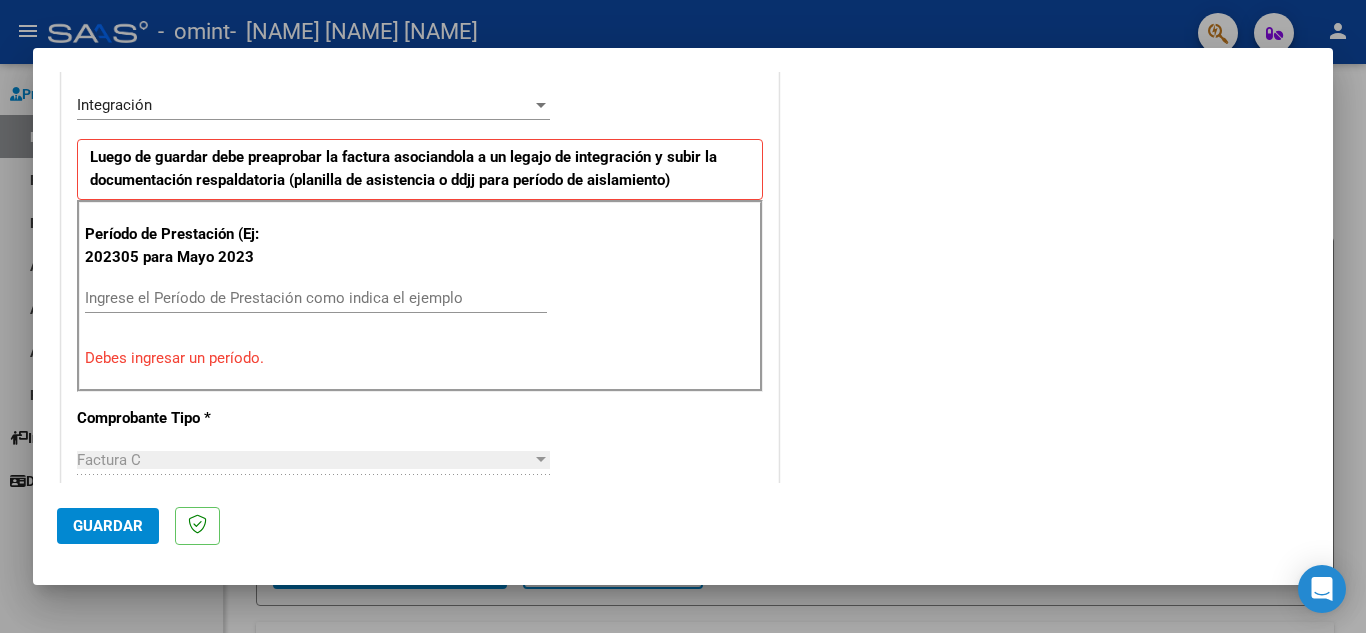 scroll, scrollTop: 0, scrollLeft: 0, axis: both 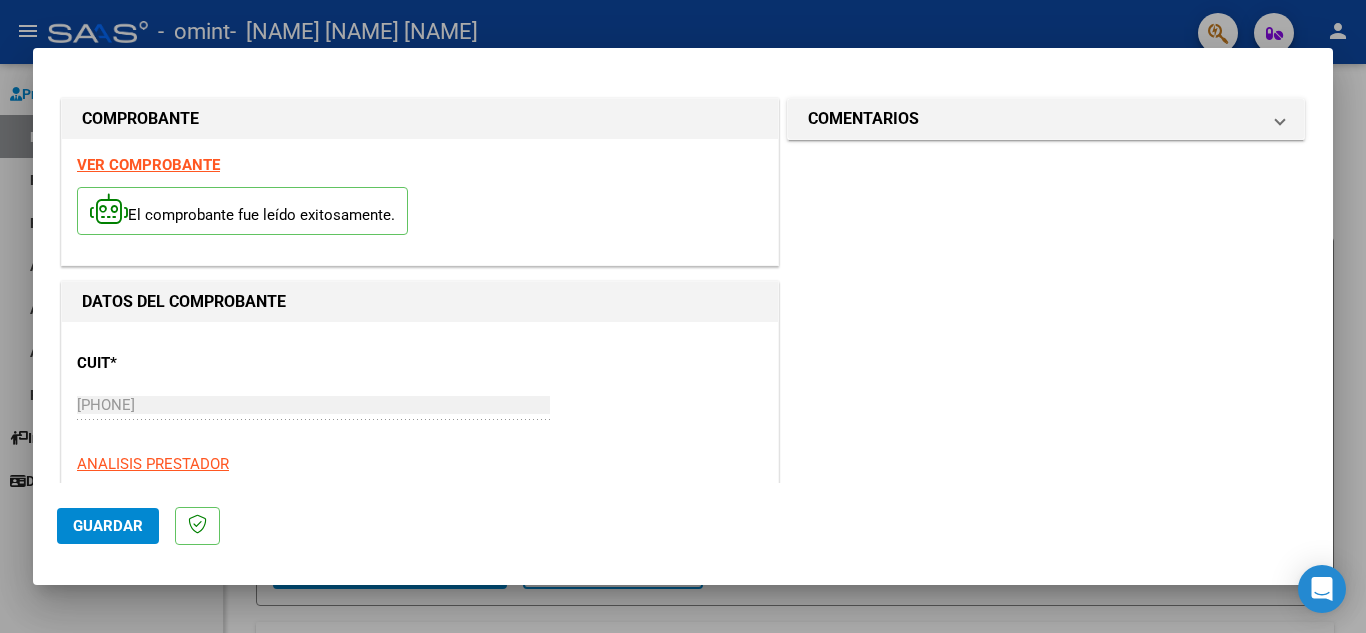 click at bounding box center (683, 316) 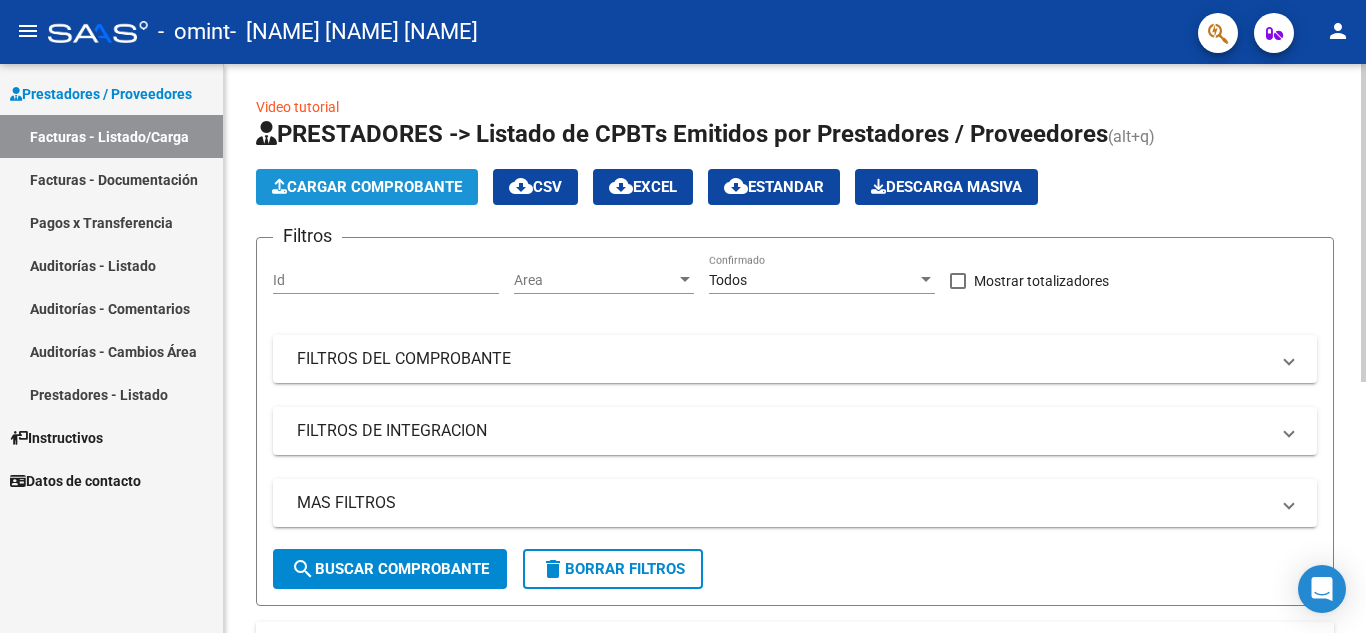 click on "Cargar Comprobante" 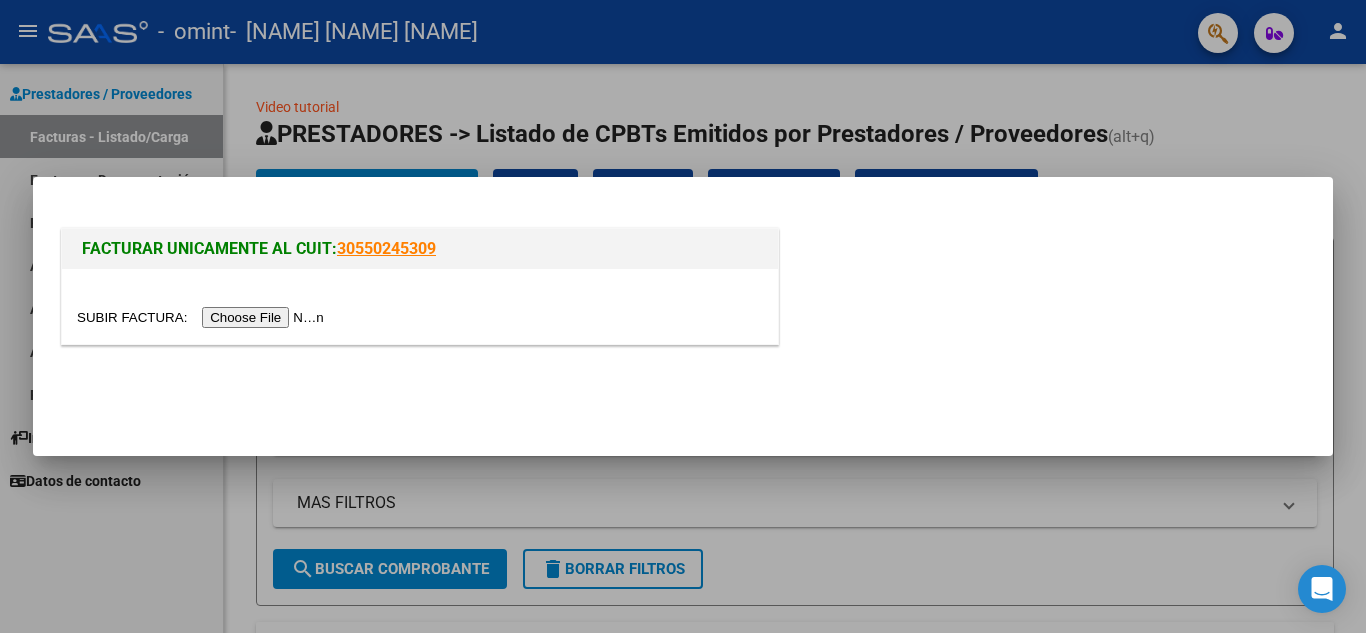 click at bounding box center [203, 317] 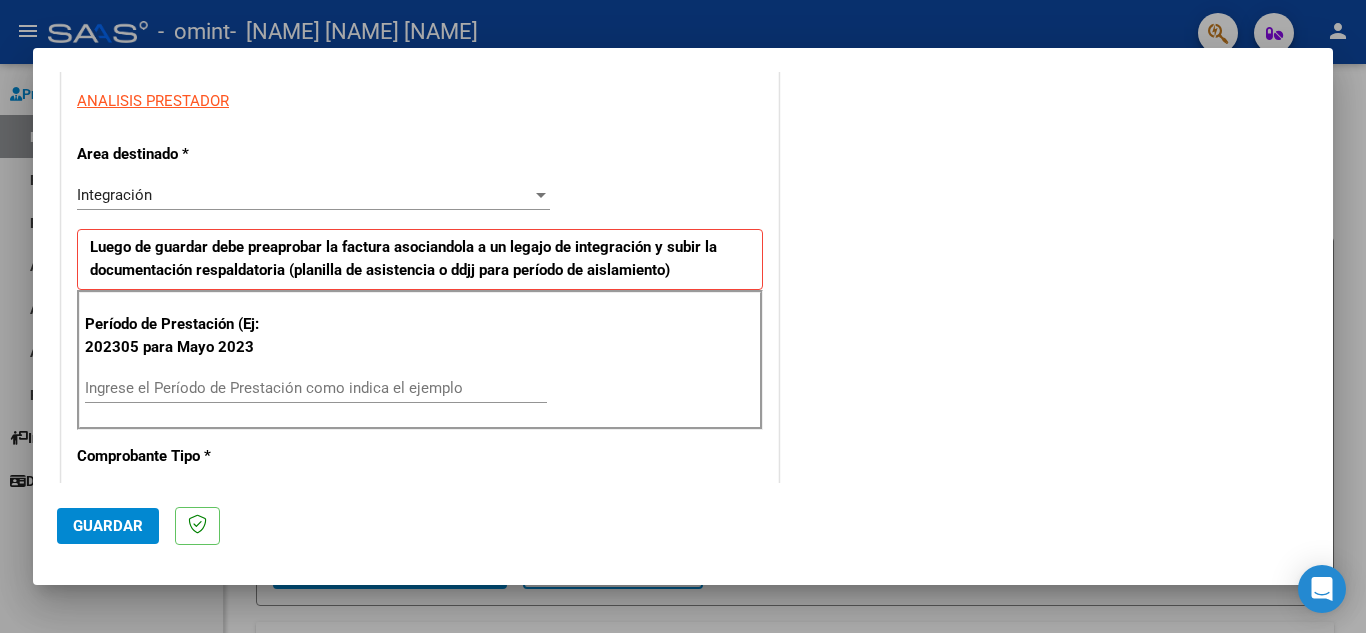 scroll, scrollTop: 400, scrollLeft: 0, axis: vertical 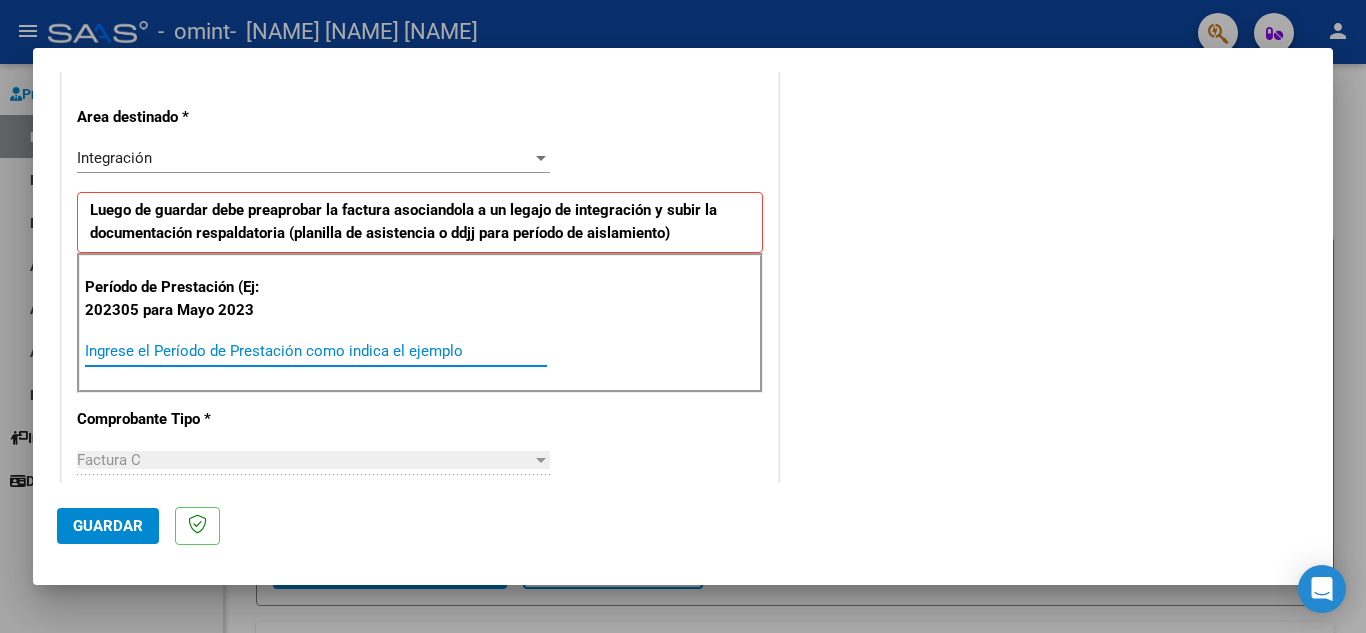 click on "Ingrese el Período de Prestación como indica el ejemplo" at bounding box center [316, 351] 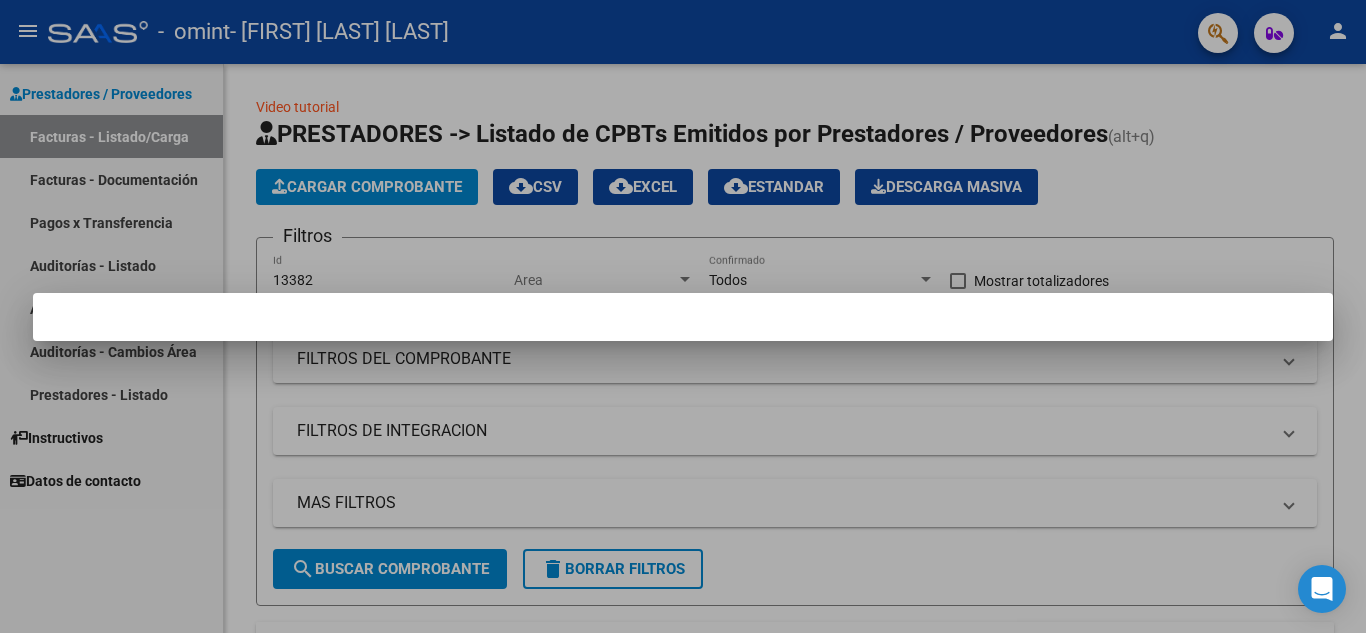 scroll, scrollTop: 0, scrollLeft: 0, axis: both 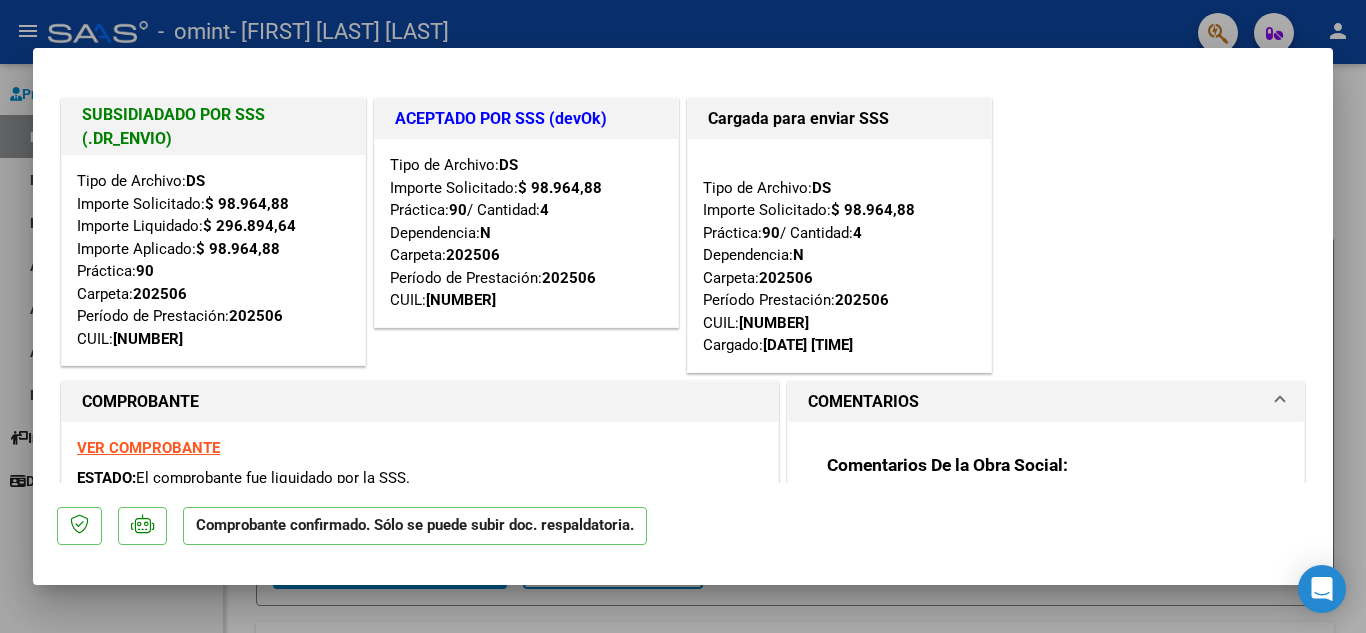 click at bounding box center (683, 316) 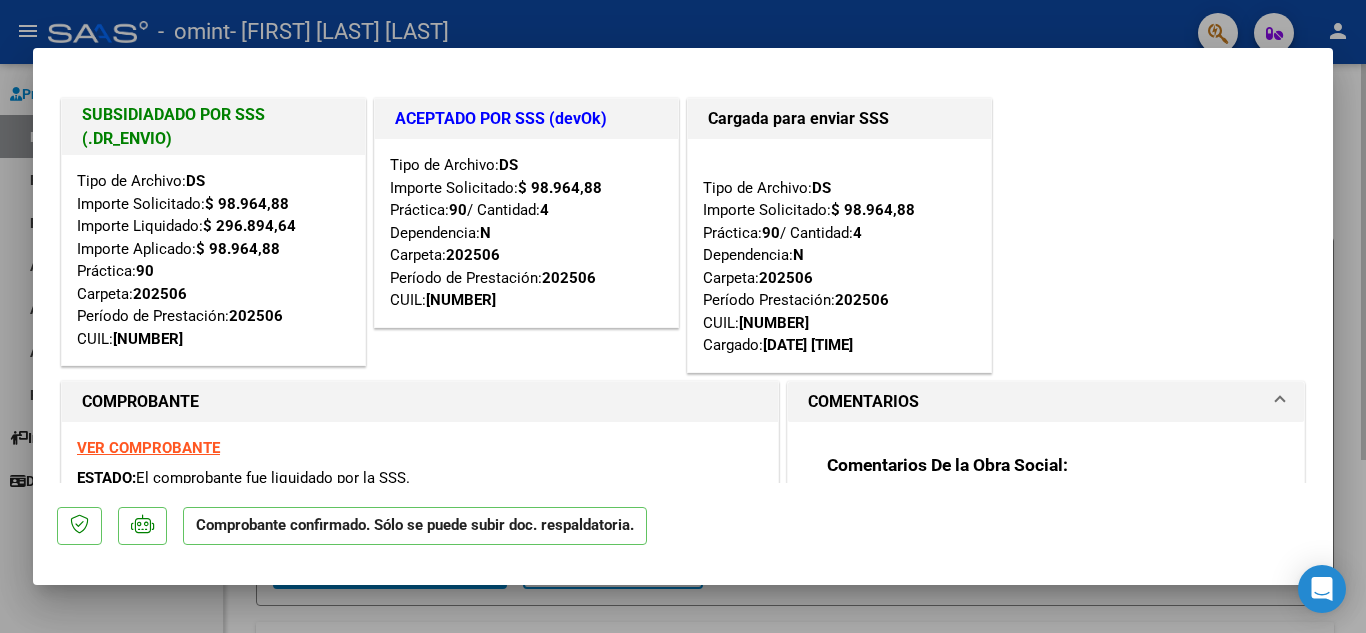 type 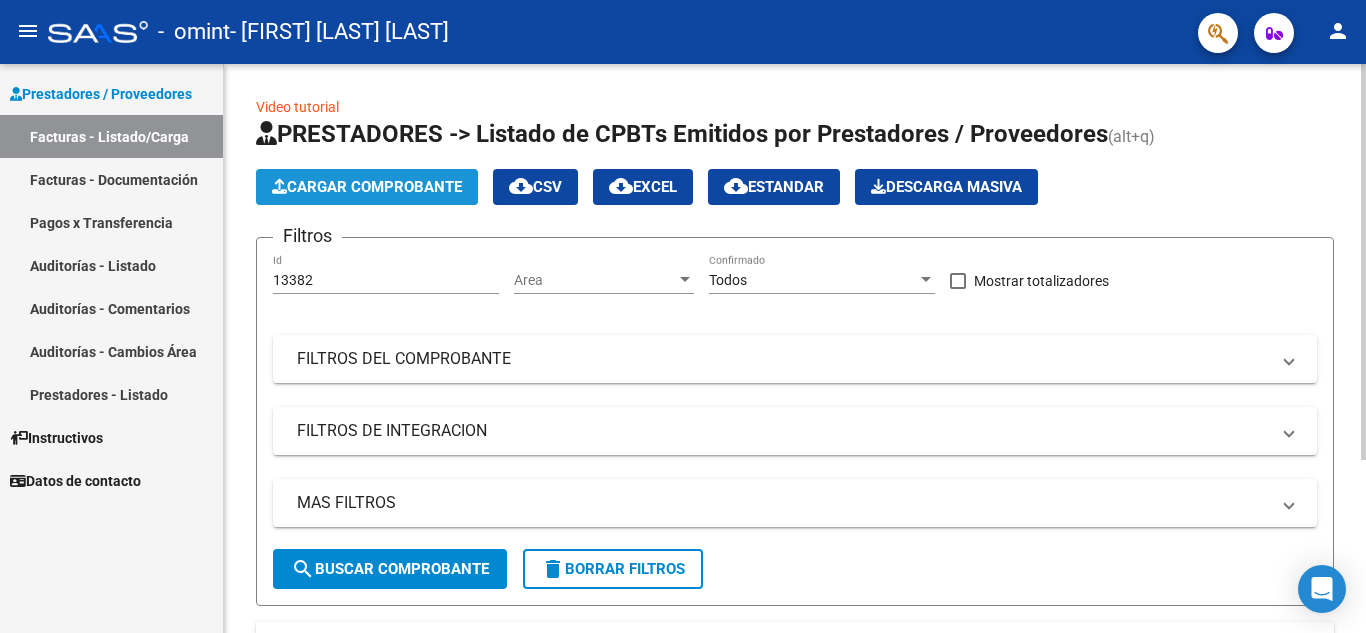 click on "Cargar Comprobante" 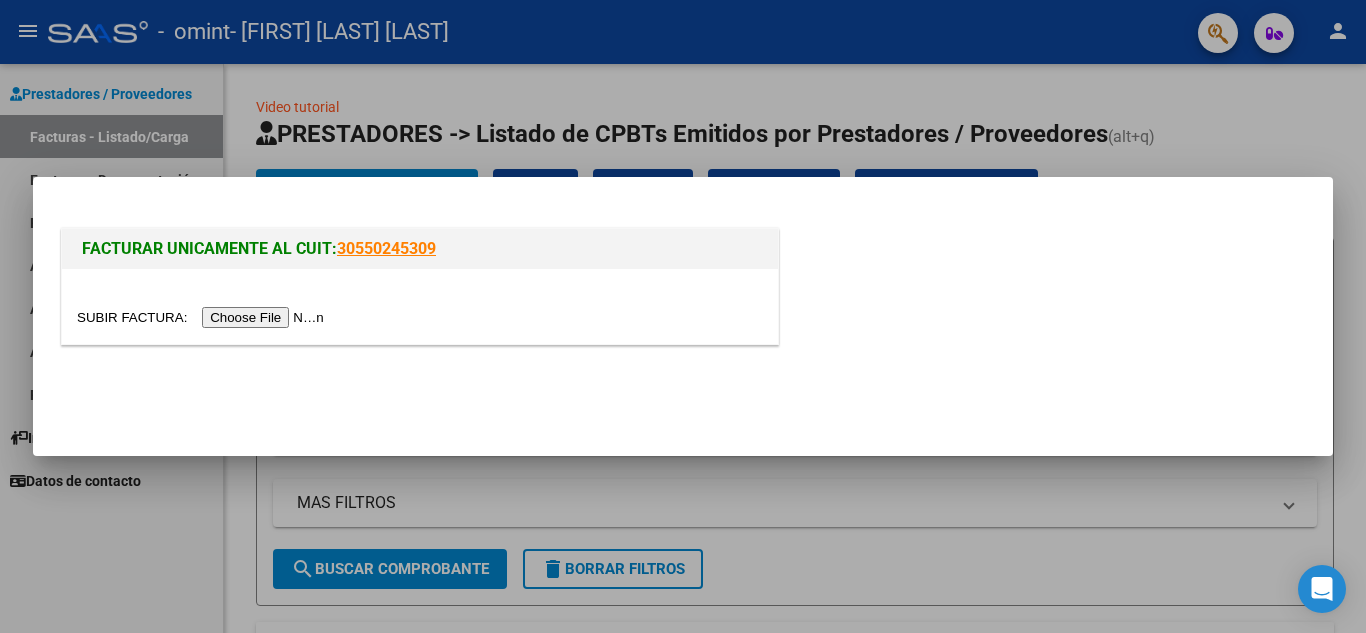 click at bounding box center [203, 317] 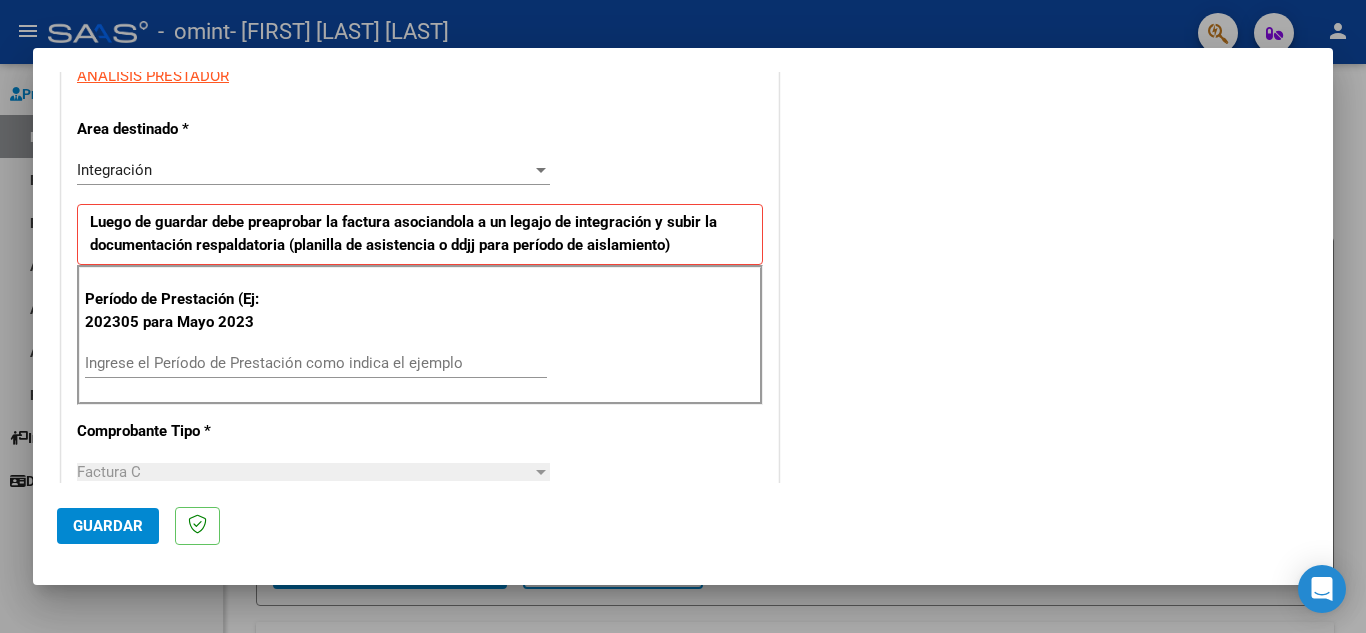 scroll, scrollTop: 400, scrollLeft: 0, axis: vertical 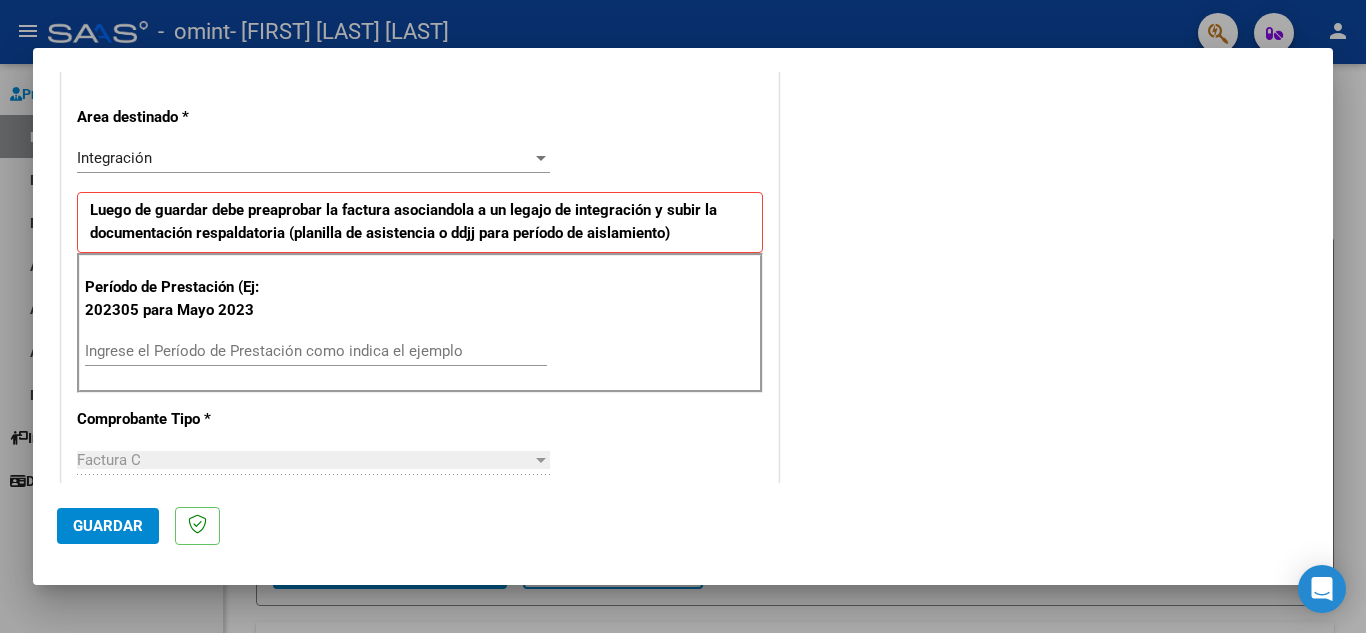 drag, startPoint x: 250, startPoint y: 366, endPoint x: 250, endPoint y: 351, distance: 15 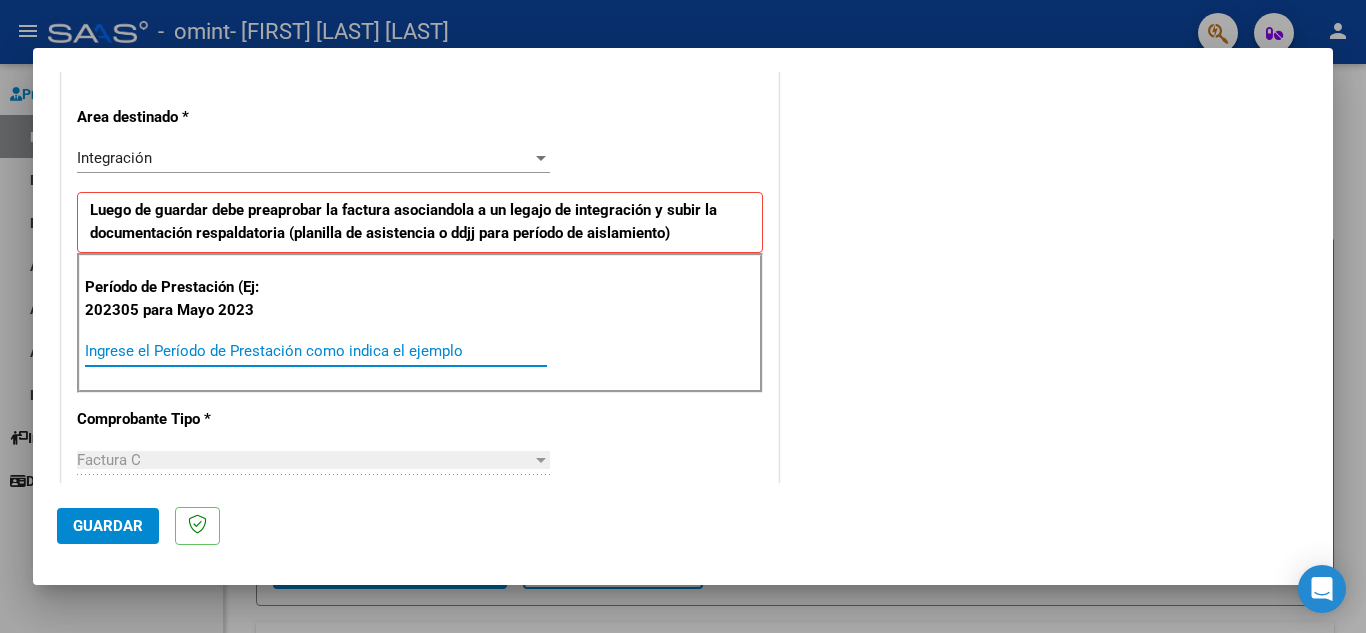 click on "Ingrese el Período de Prestación como indica el ejemplo" at bounding box center [316, 351] 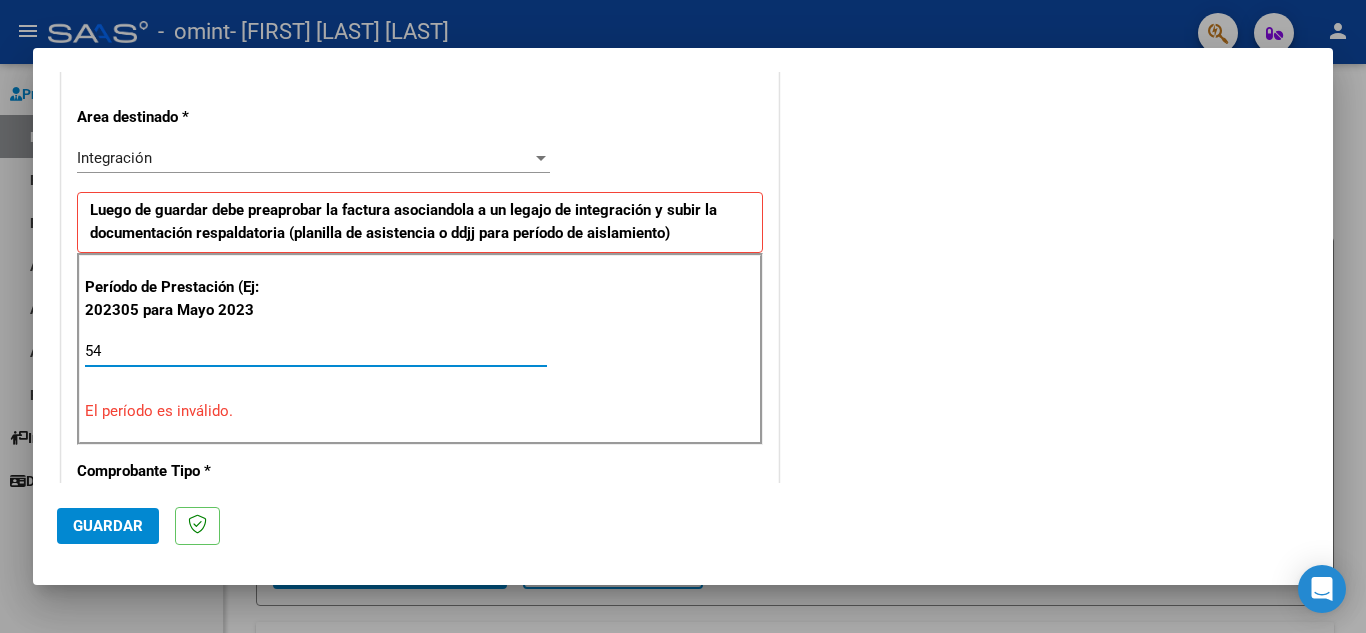 type on "5" 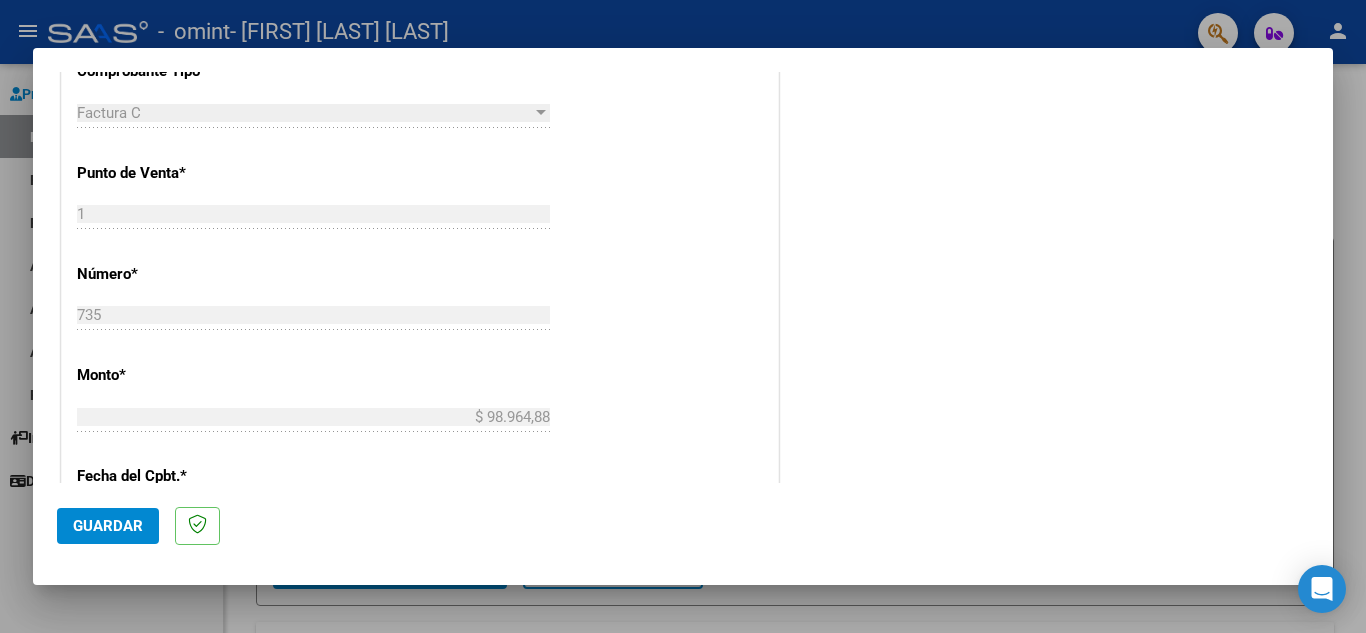 scroll, scrollTop: 400, scrollLeft: 0, axis: vertical 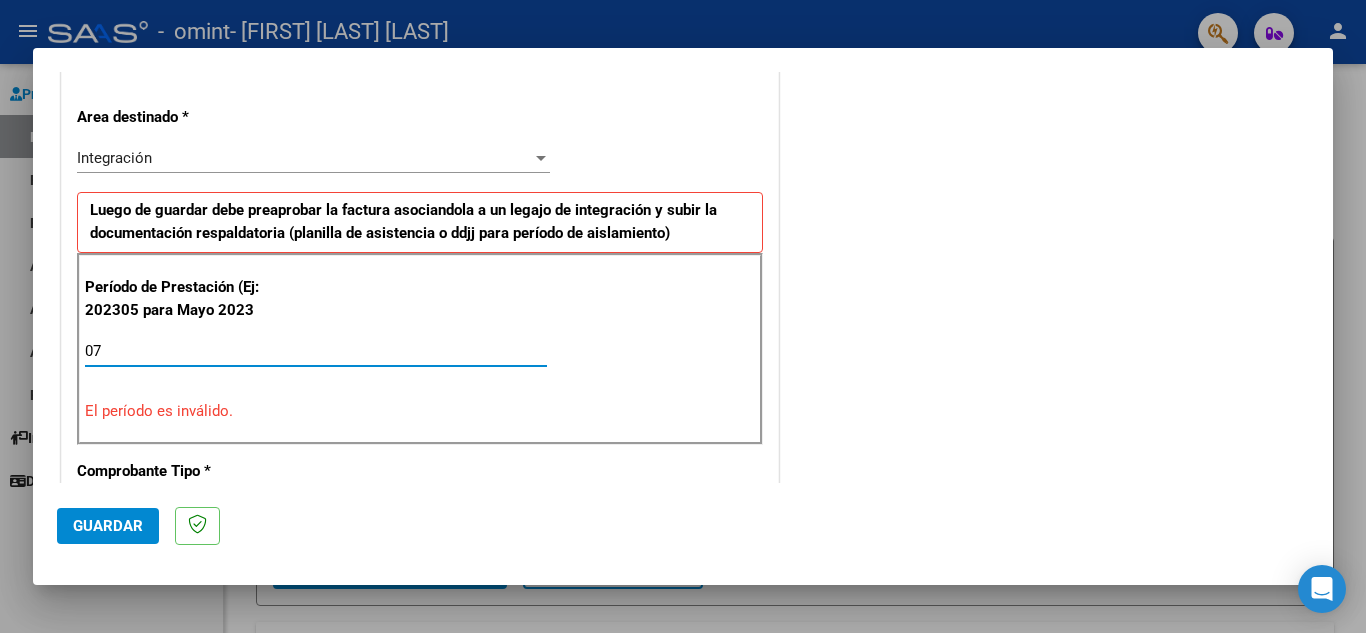type on "0" 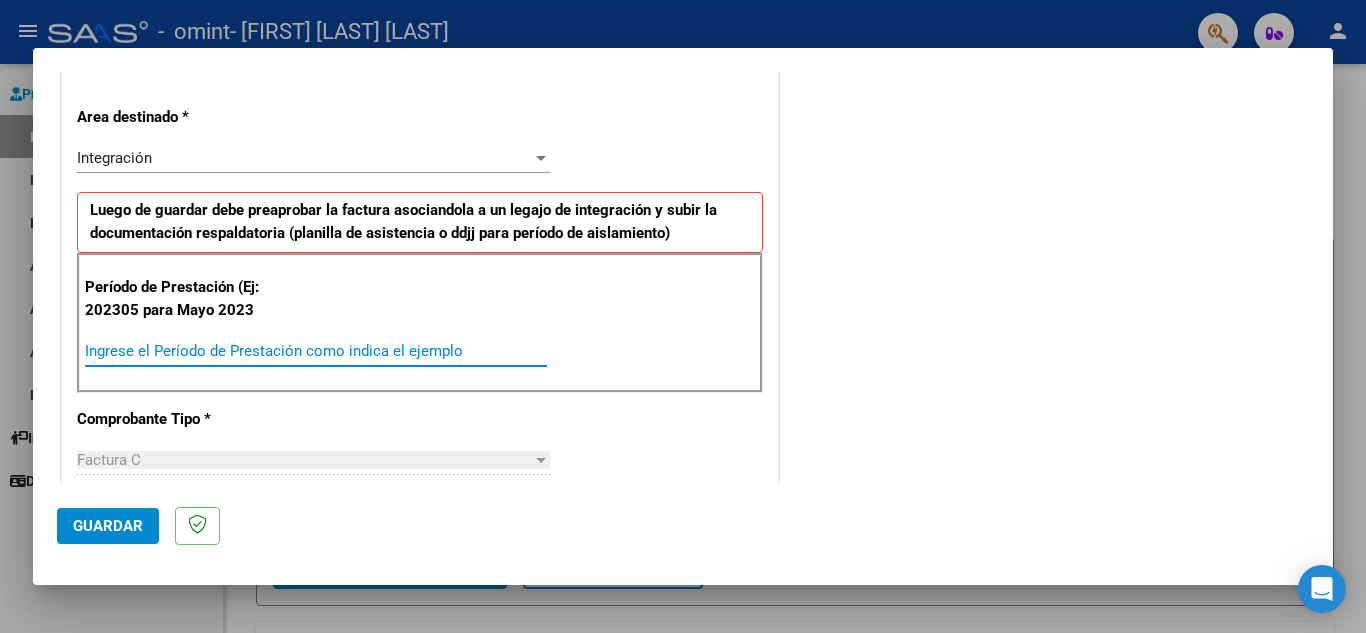 type on "7" 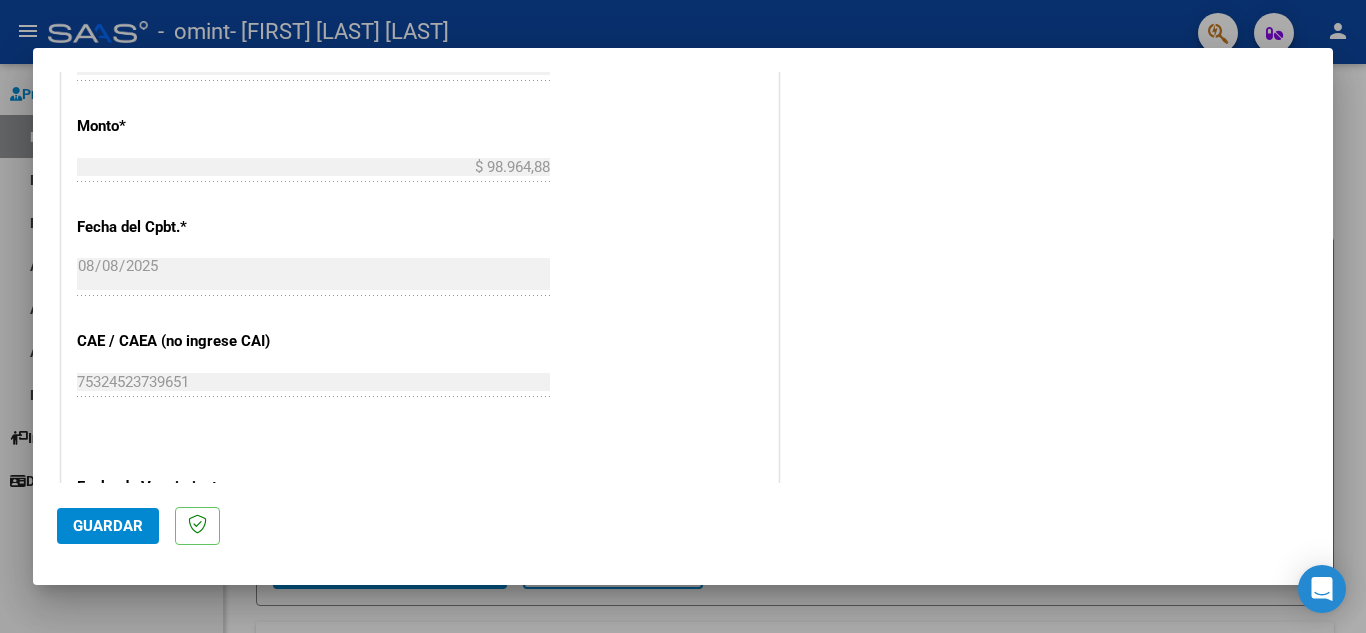 scroll, scrollTop: 1200, scrollLeft: 0, axis: vertical 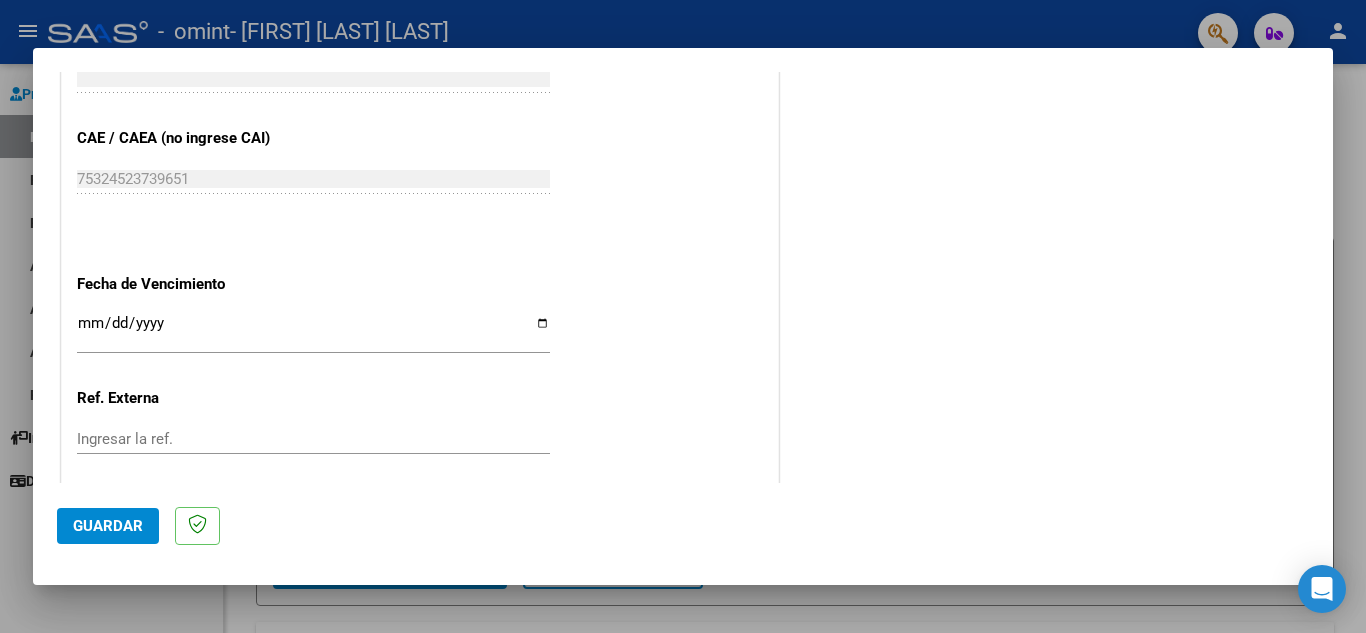 type on "202507" 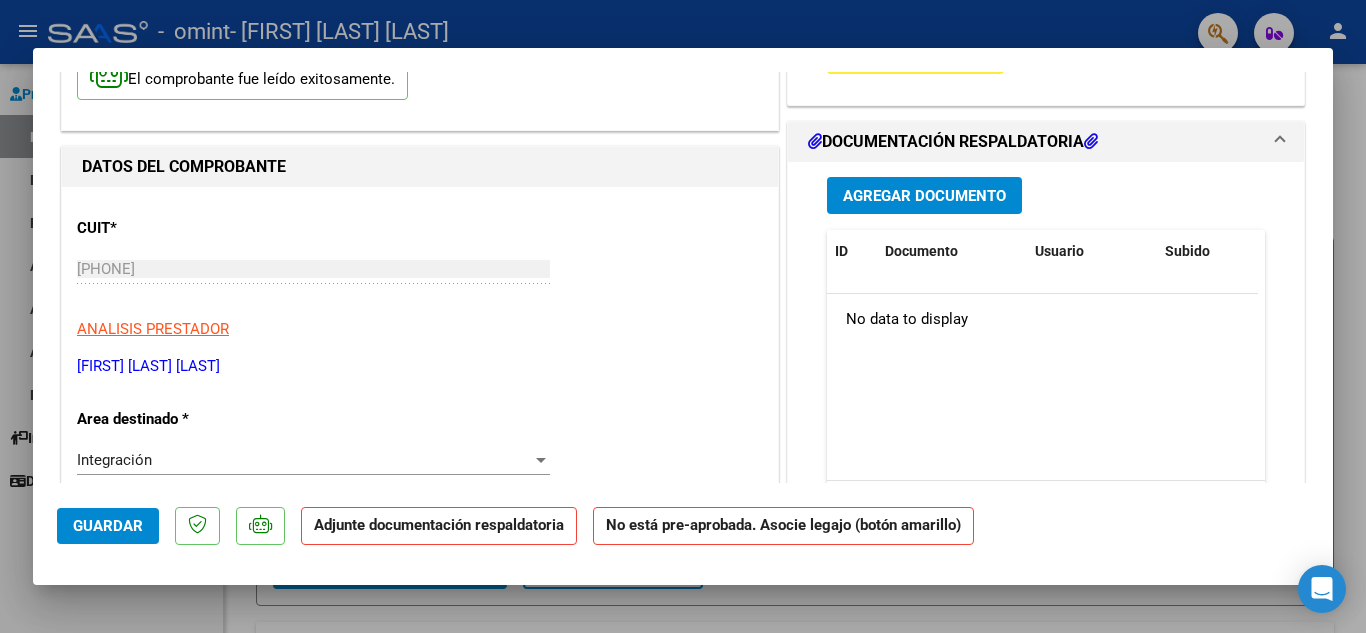 scroll, scrollTop: 0, scrollLeft: 0, axis: both 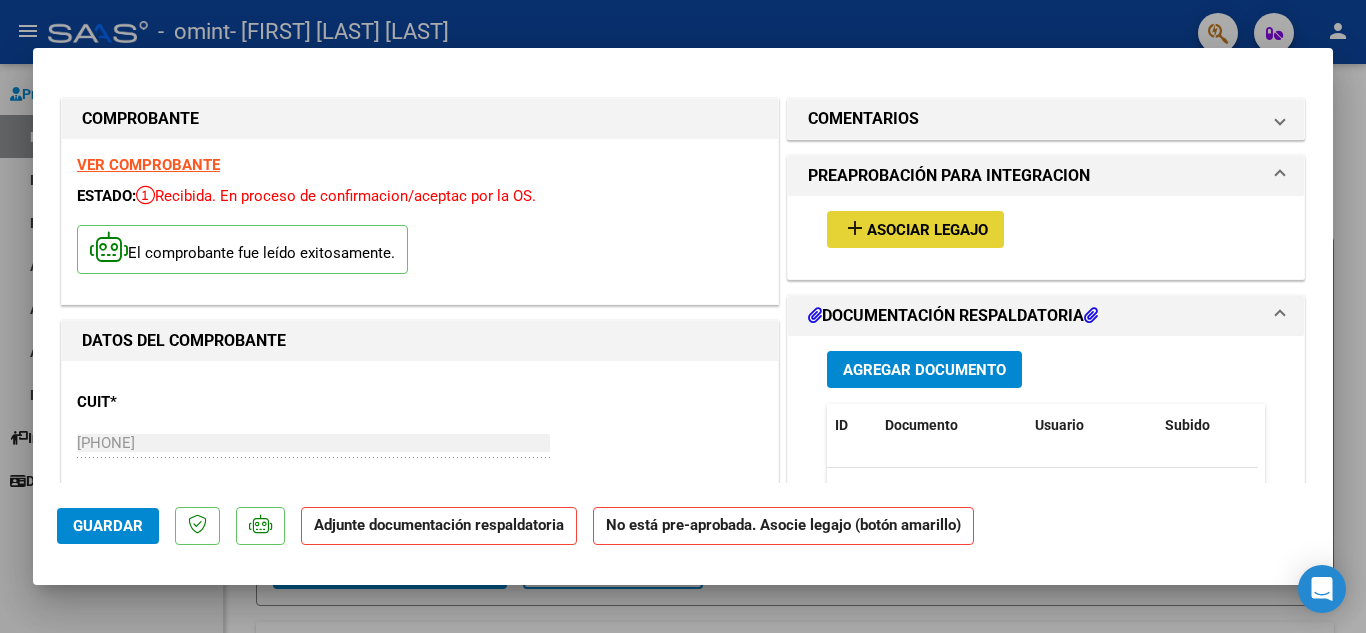 click on "Asociar Legajo" at bounding box center (927, 230) 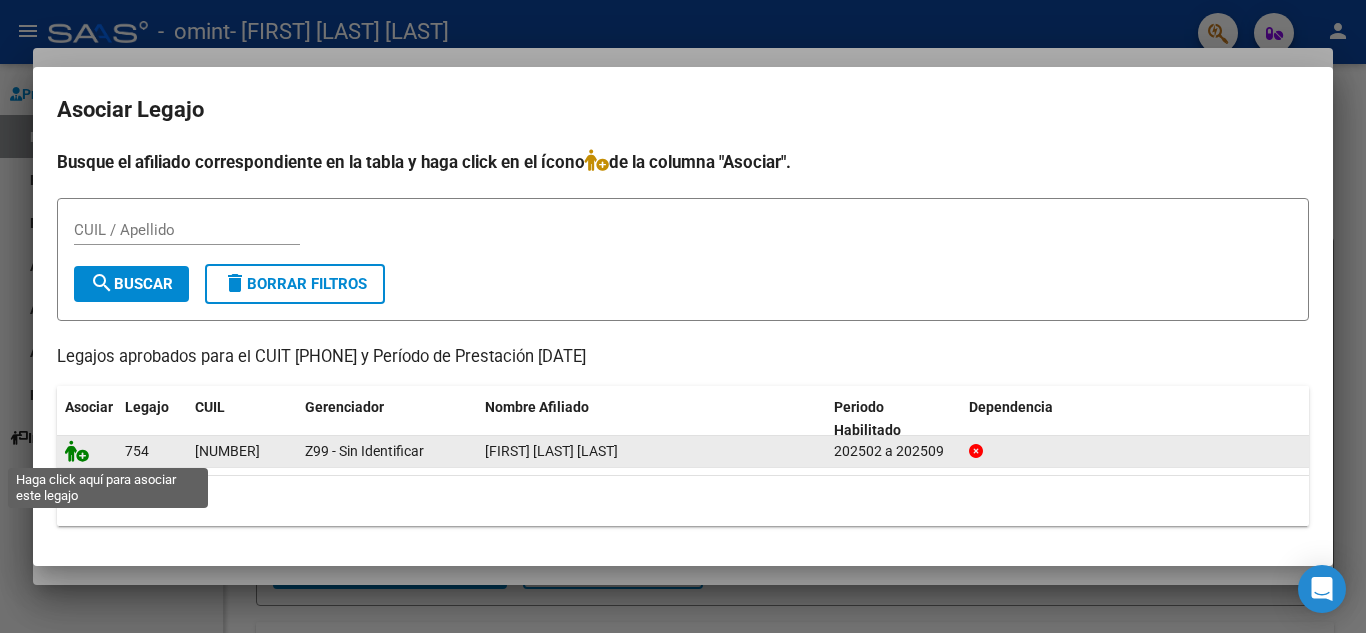 click 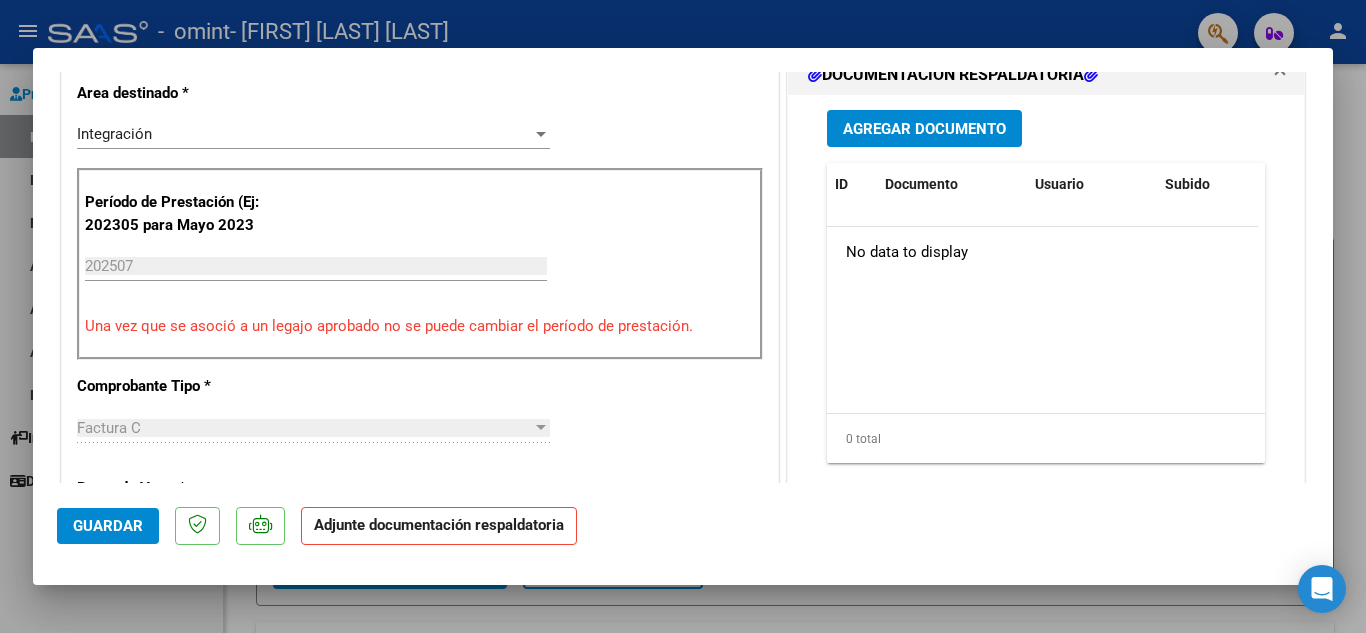 scroll, scrollTop: 400, scrollLeft: 0, axis: vertical 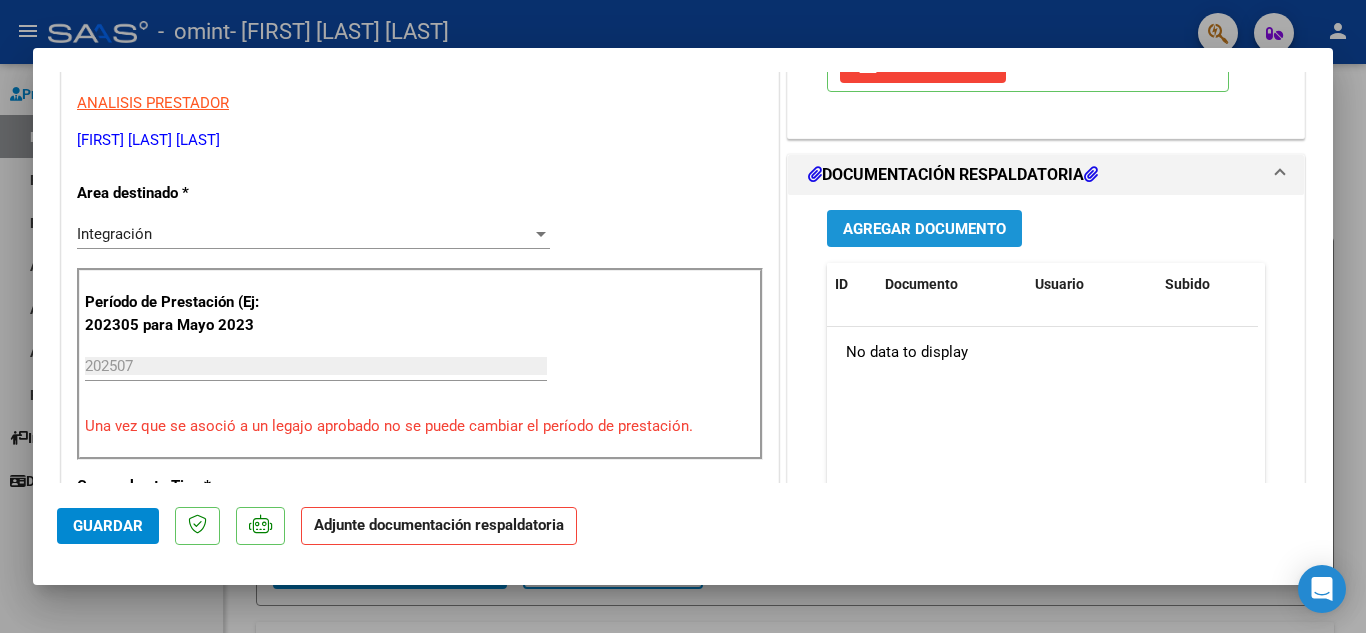 click on "Agregar Documento" at bounding box center [924, 229] 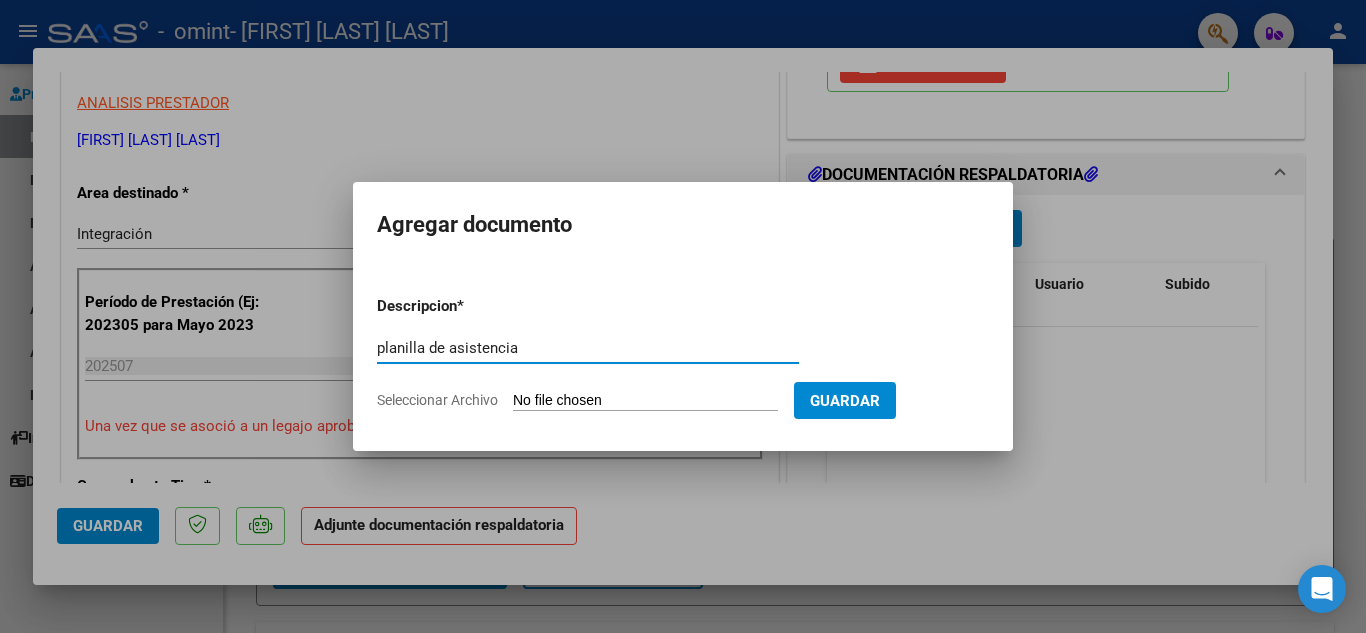 type on "planilla de asistencia" 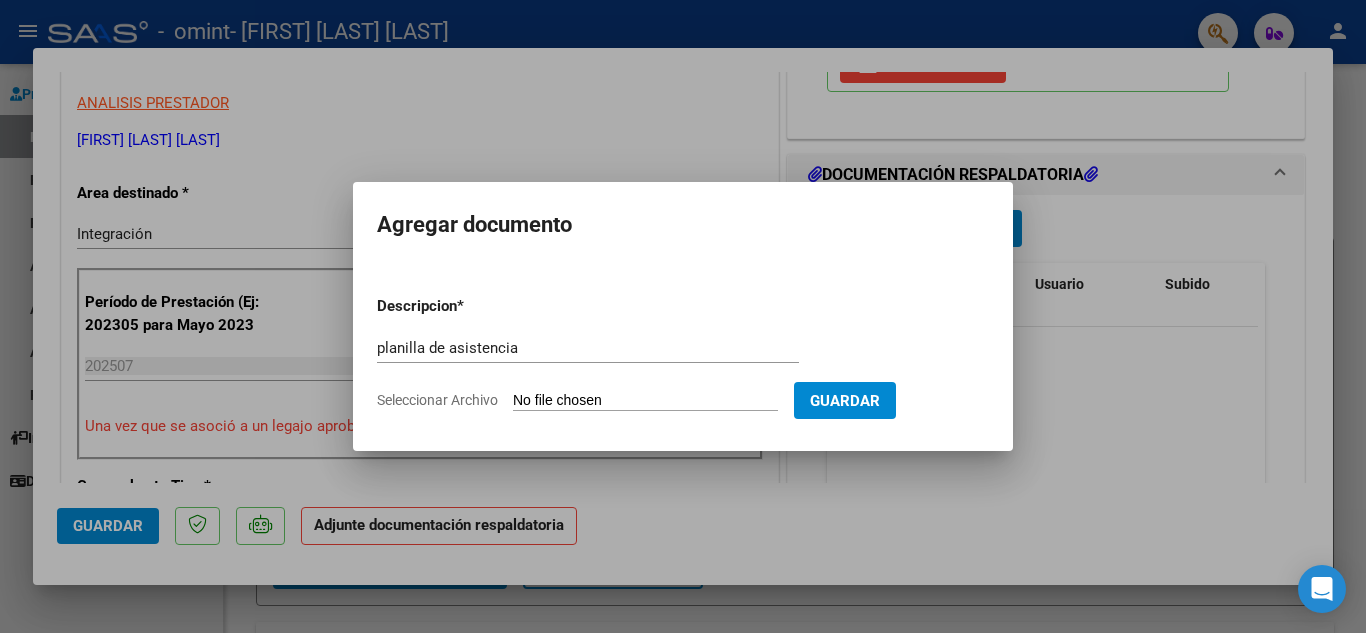 click on "Seleccionar Archivo" at bounding box center (645, 401) 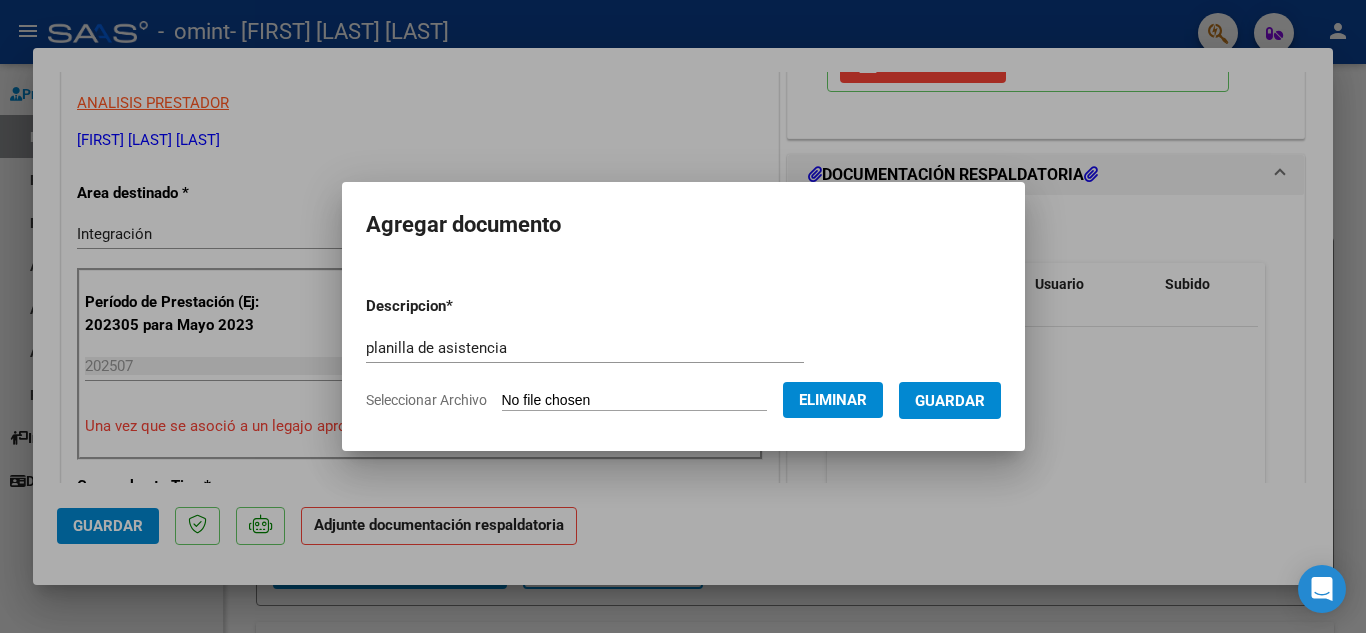 click on "Guardar" at bounding box center (950, 401) 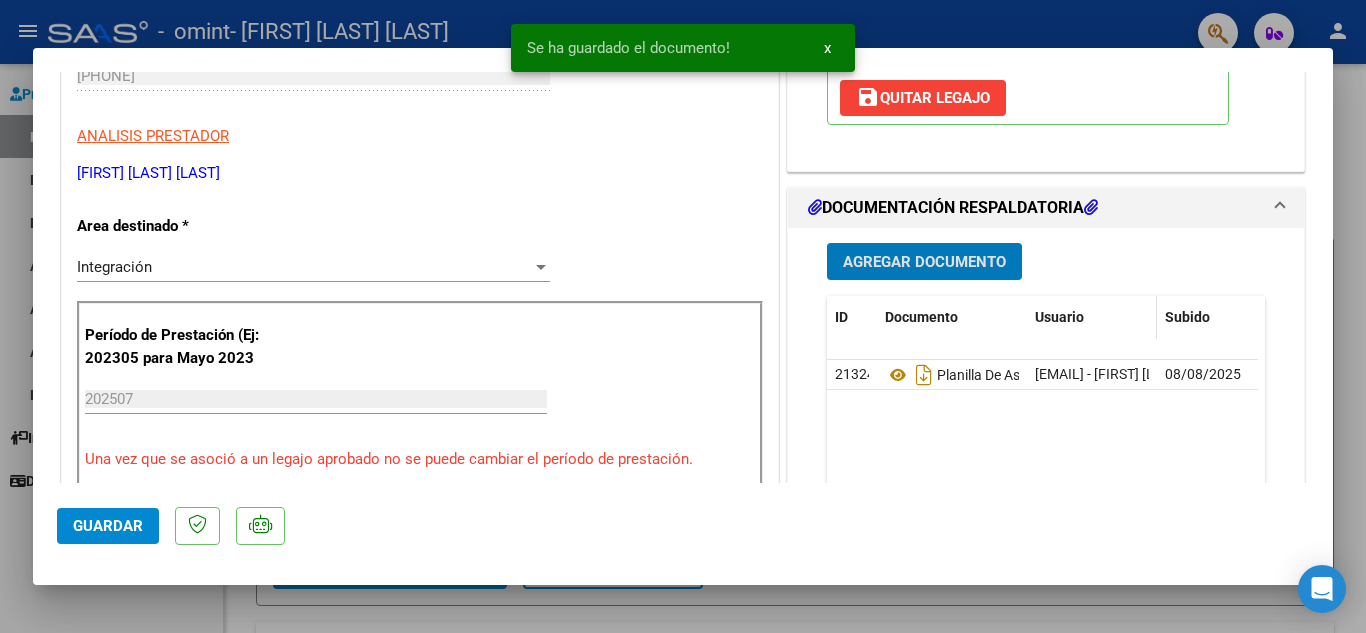 scroll, scrollTop: 379, scrollLeft: 0, axis: vertical 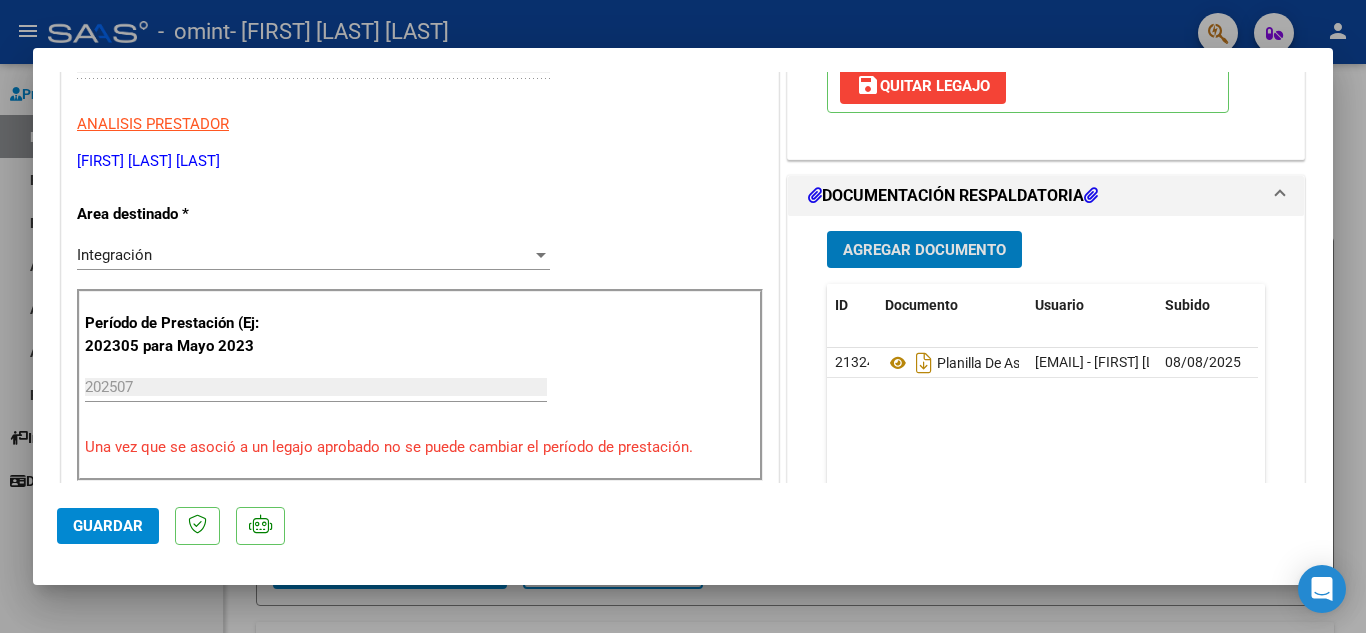 click on "Agregar Documento" at bounding box center (924, 250) 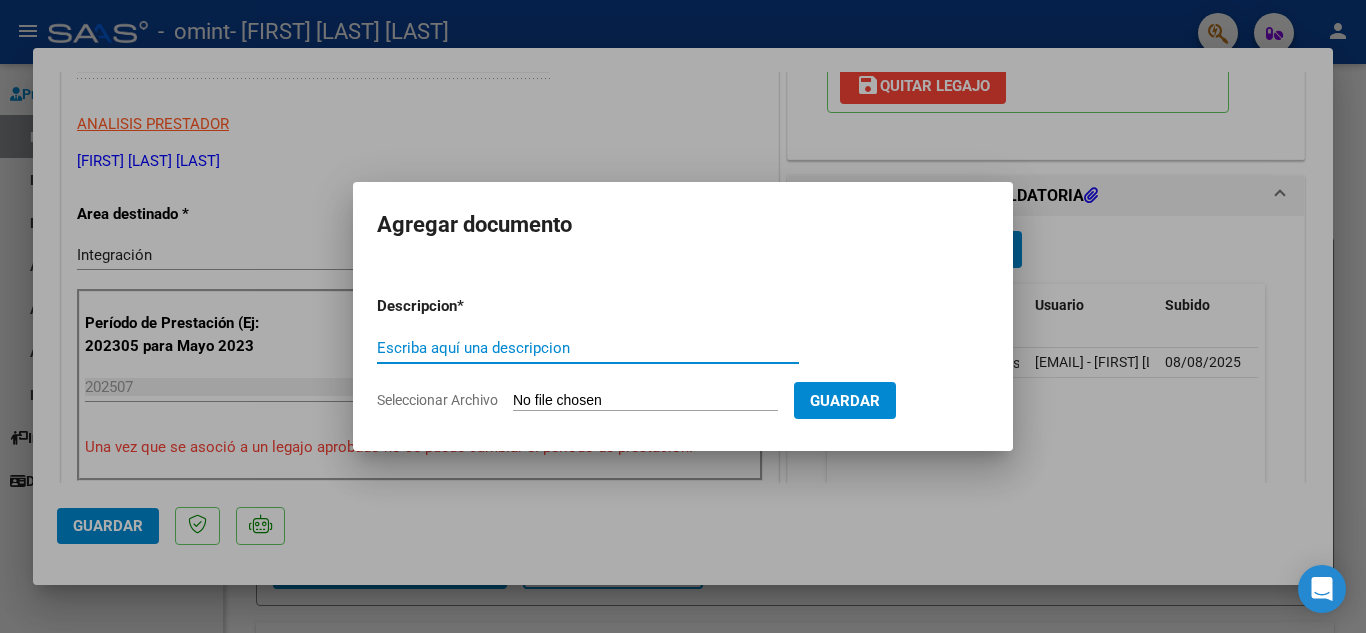 click at bounding box center (683, 316) 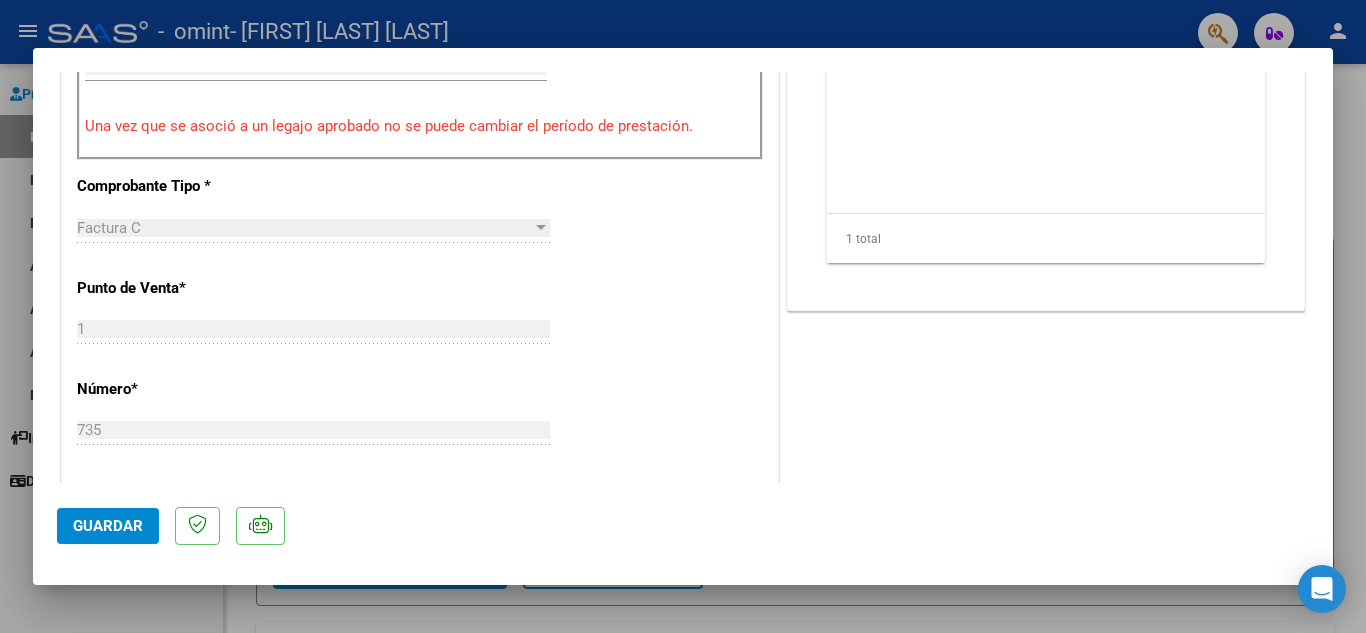 scroll, scrollTop: 1379, scrollLeft: 0, axis: vertical 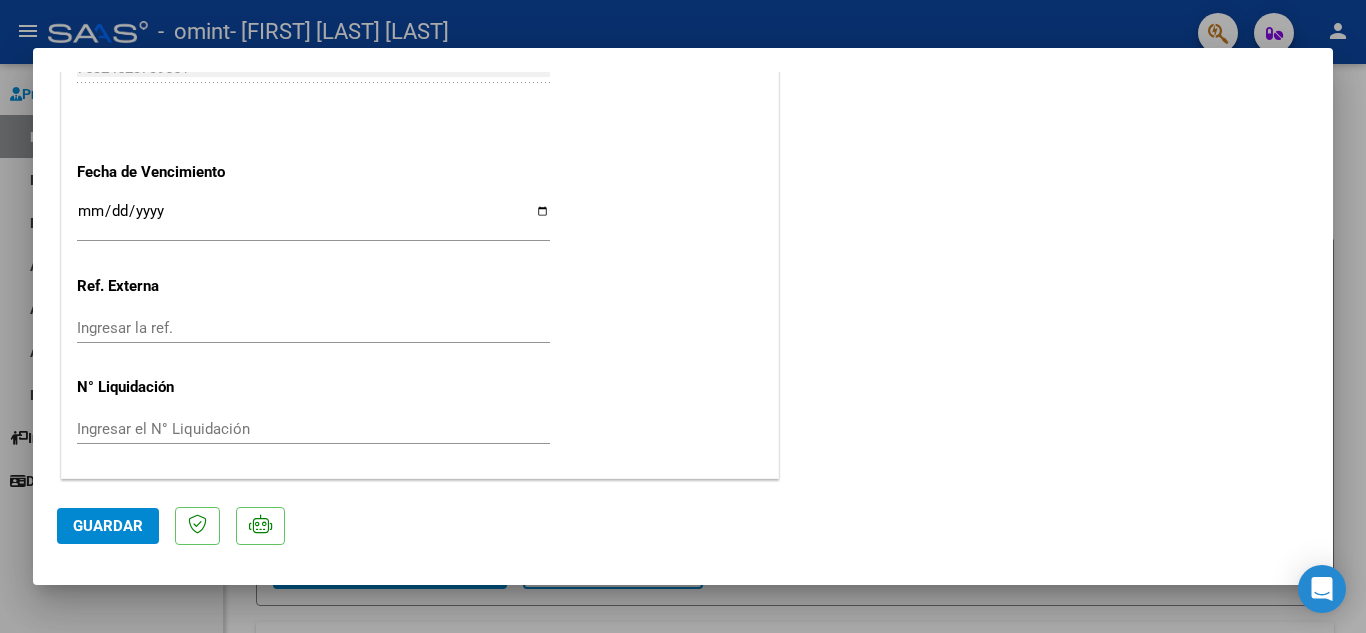click on "Guardar" 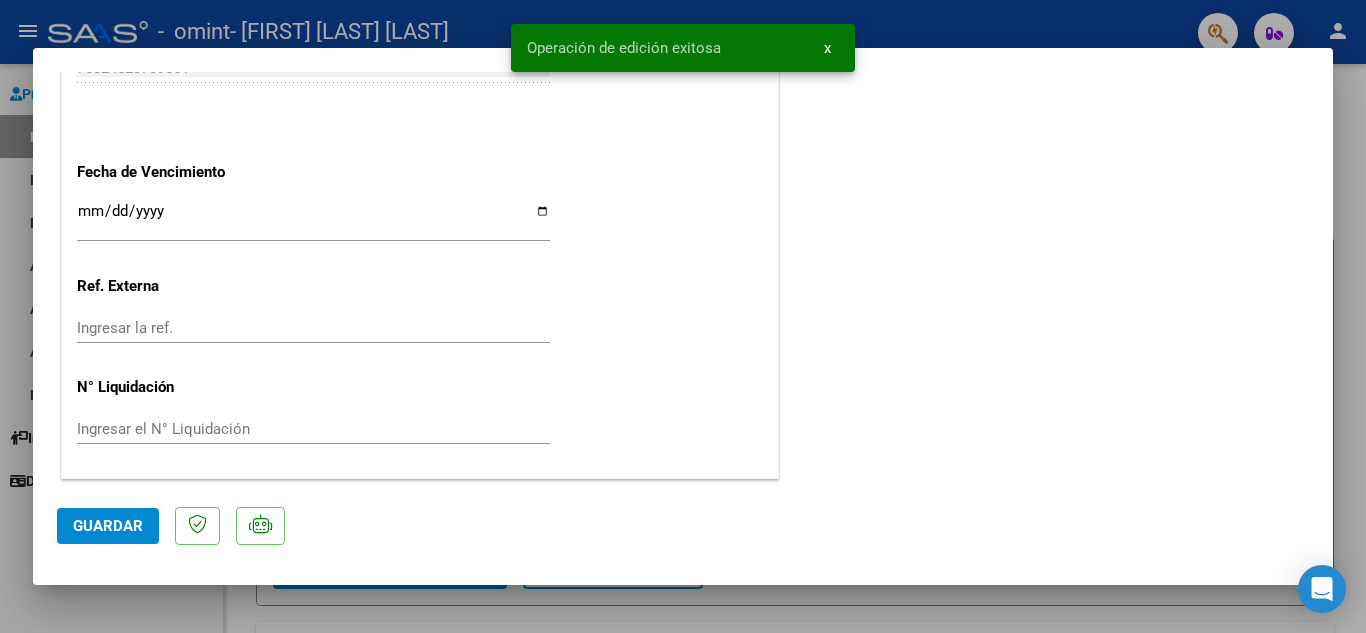 click at bounding box center [683, 316] 